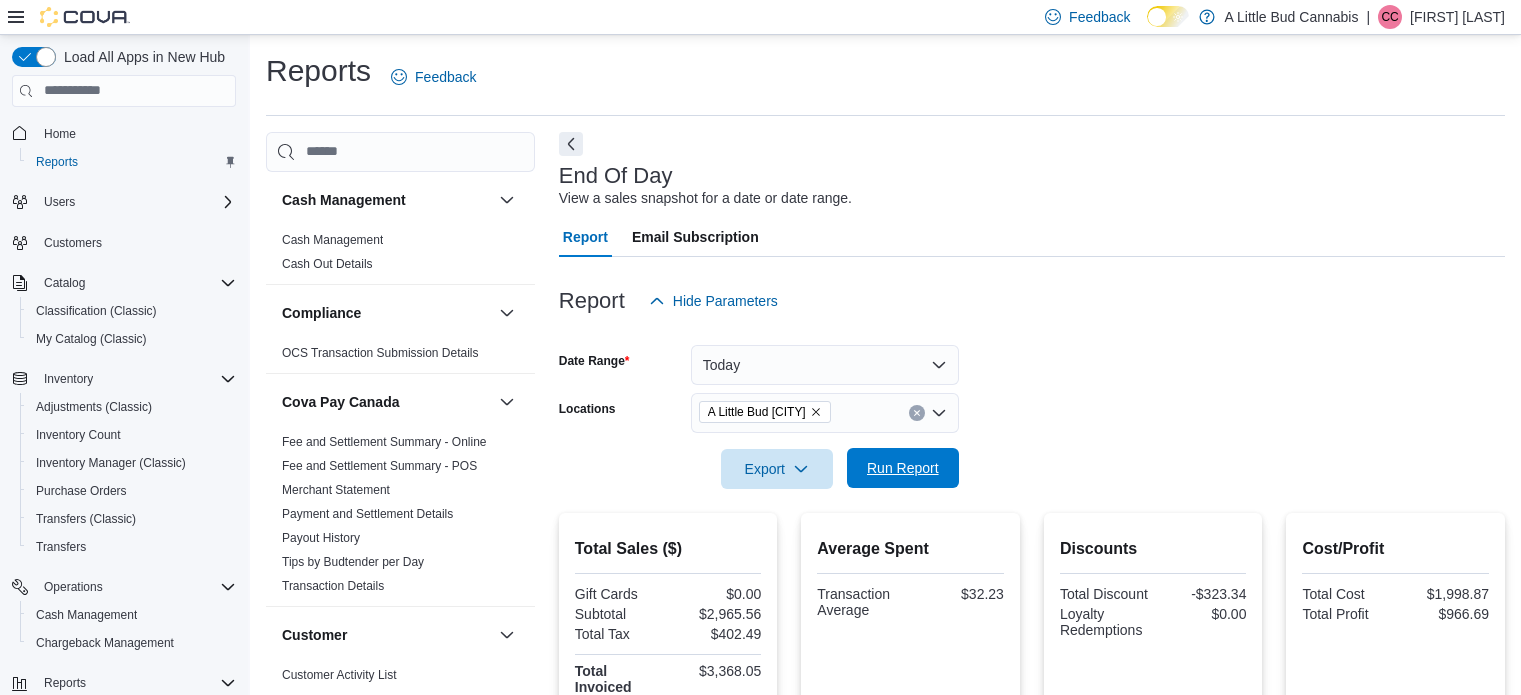 scroll, scrollTop: 249, scrollLeft: 0, axis: vertical 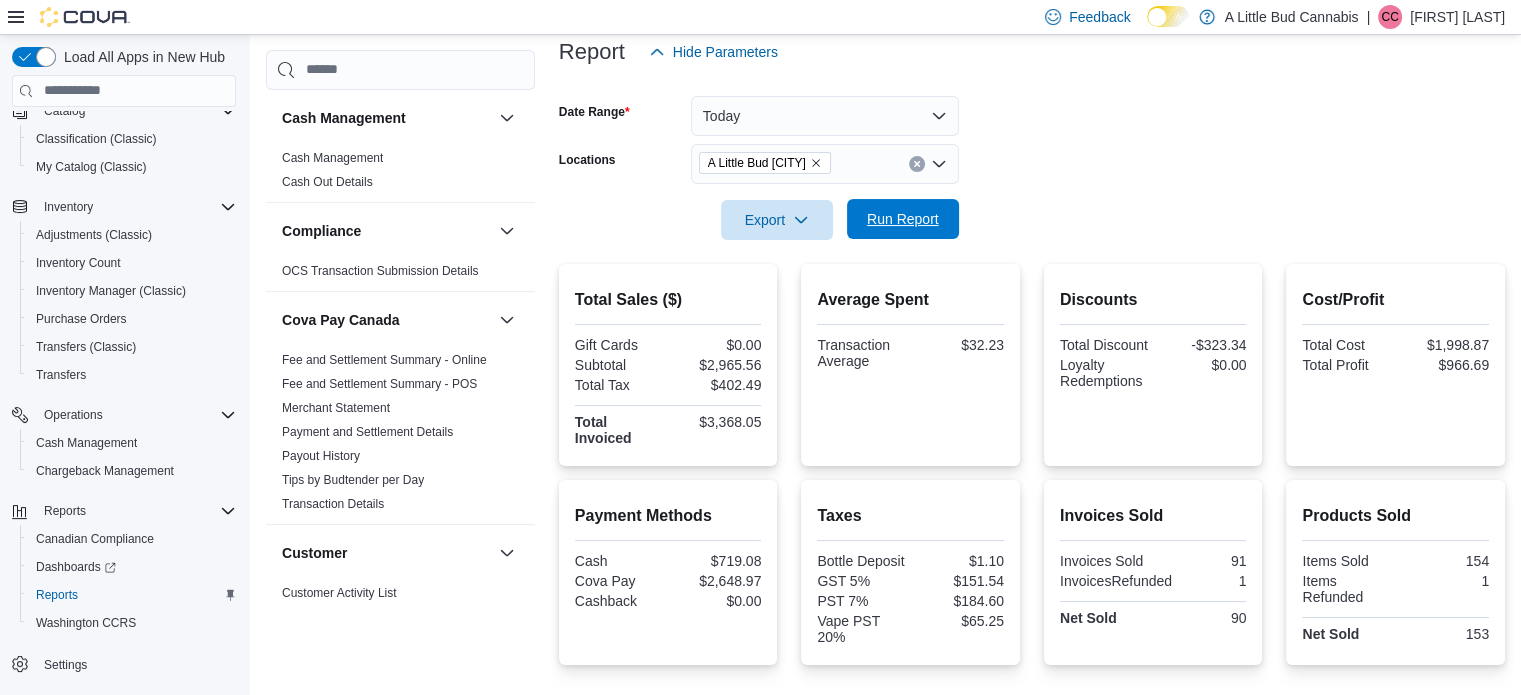 click on "Run Report" at bounding box center [903, 219] 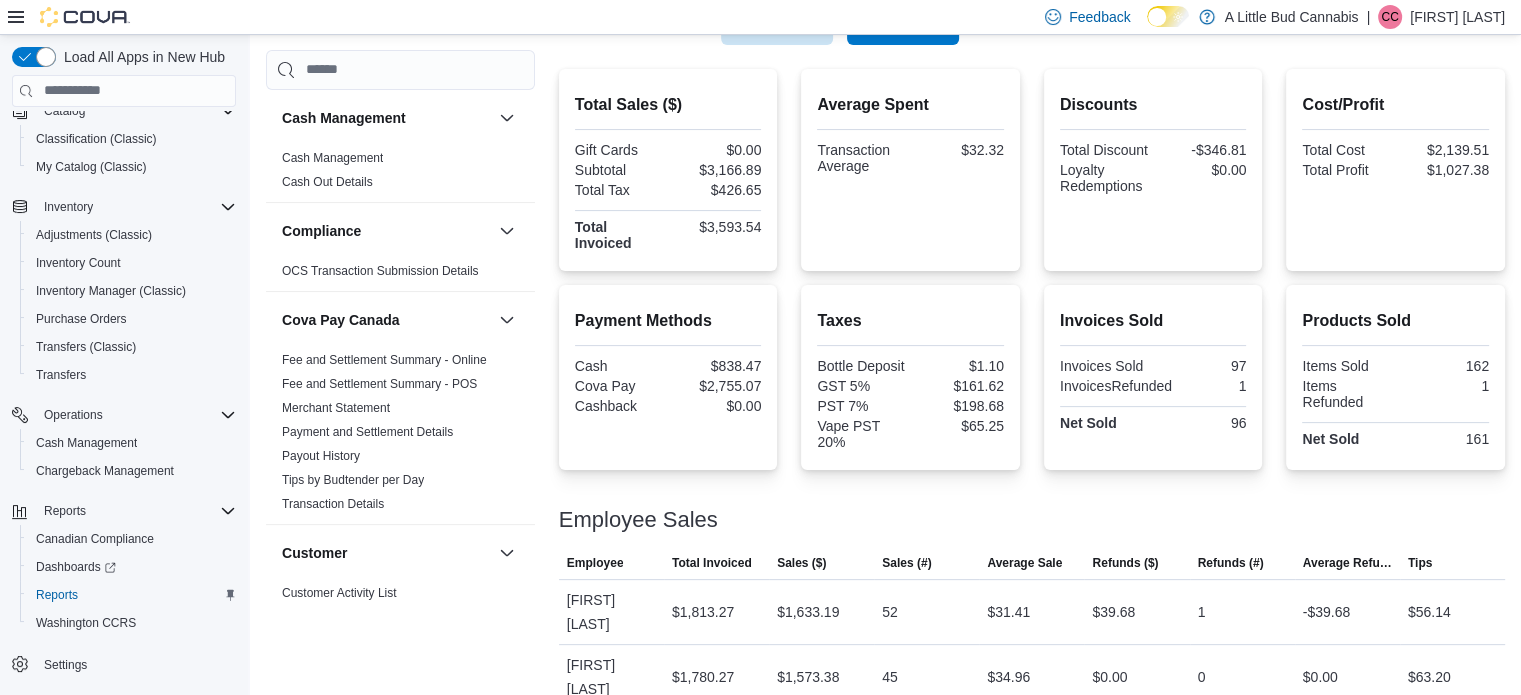scroll, scrollTop: 449, scrollLeft: 0, axis: vertical 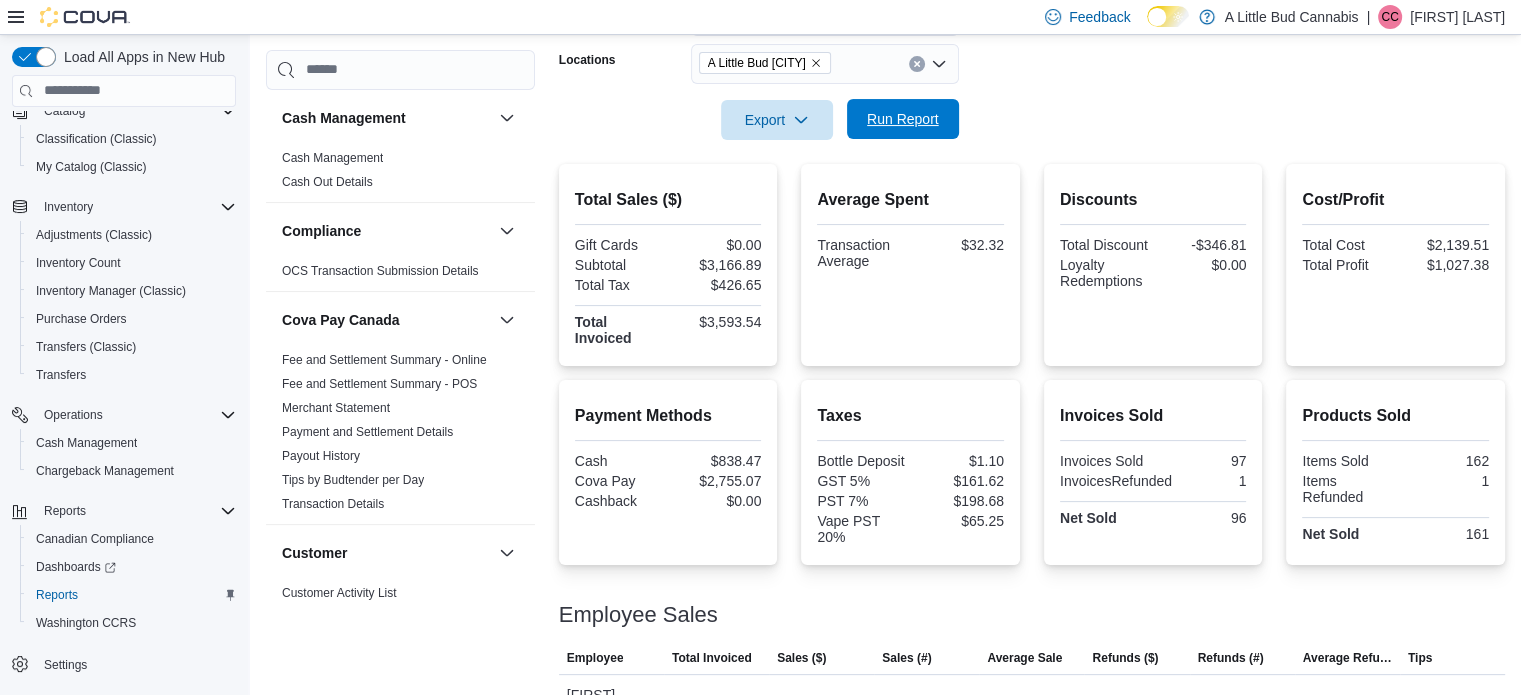 click on "Run Report" at bounding box center (903, 119) 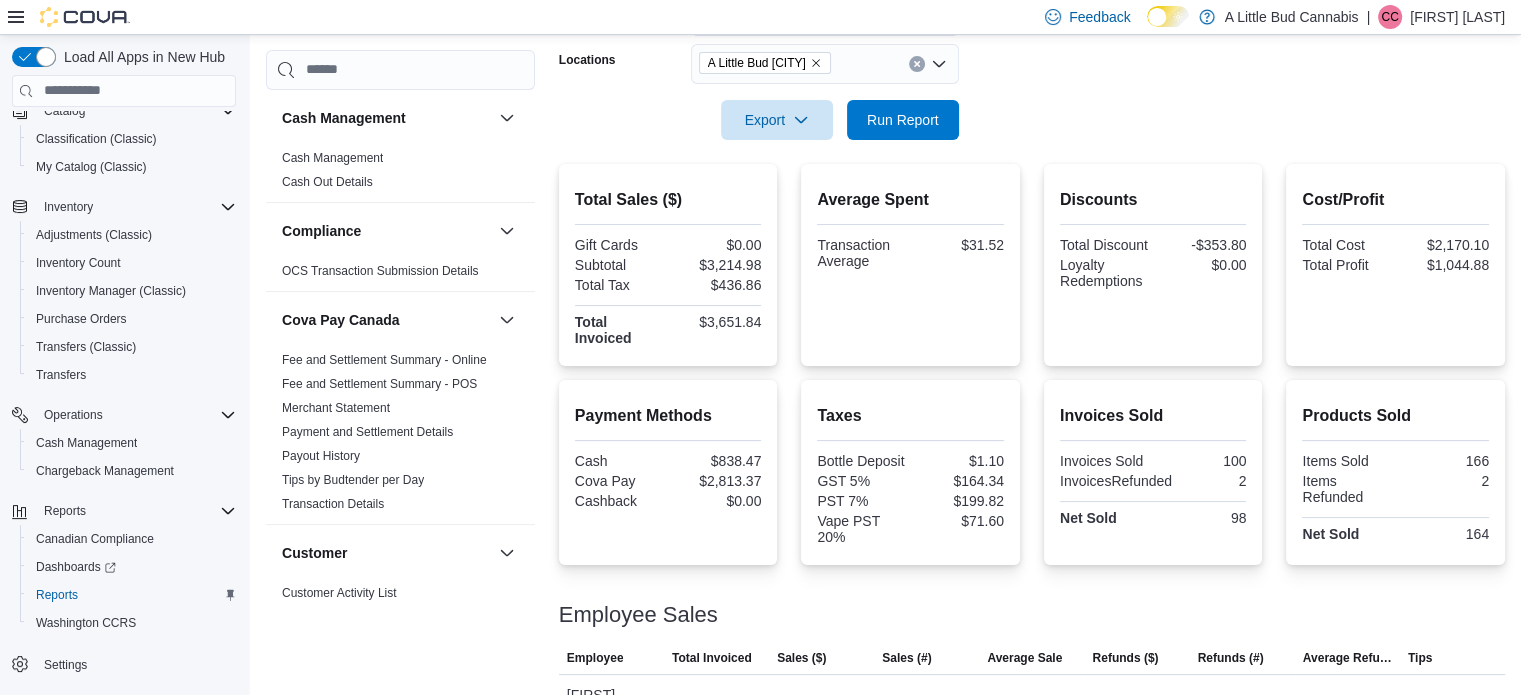 scroll, scrollTop: 449, scrollLeft: 0, axis: vertical 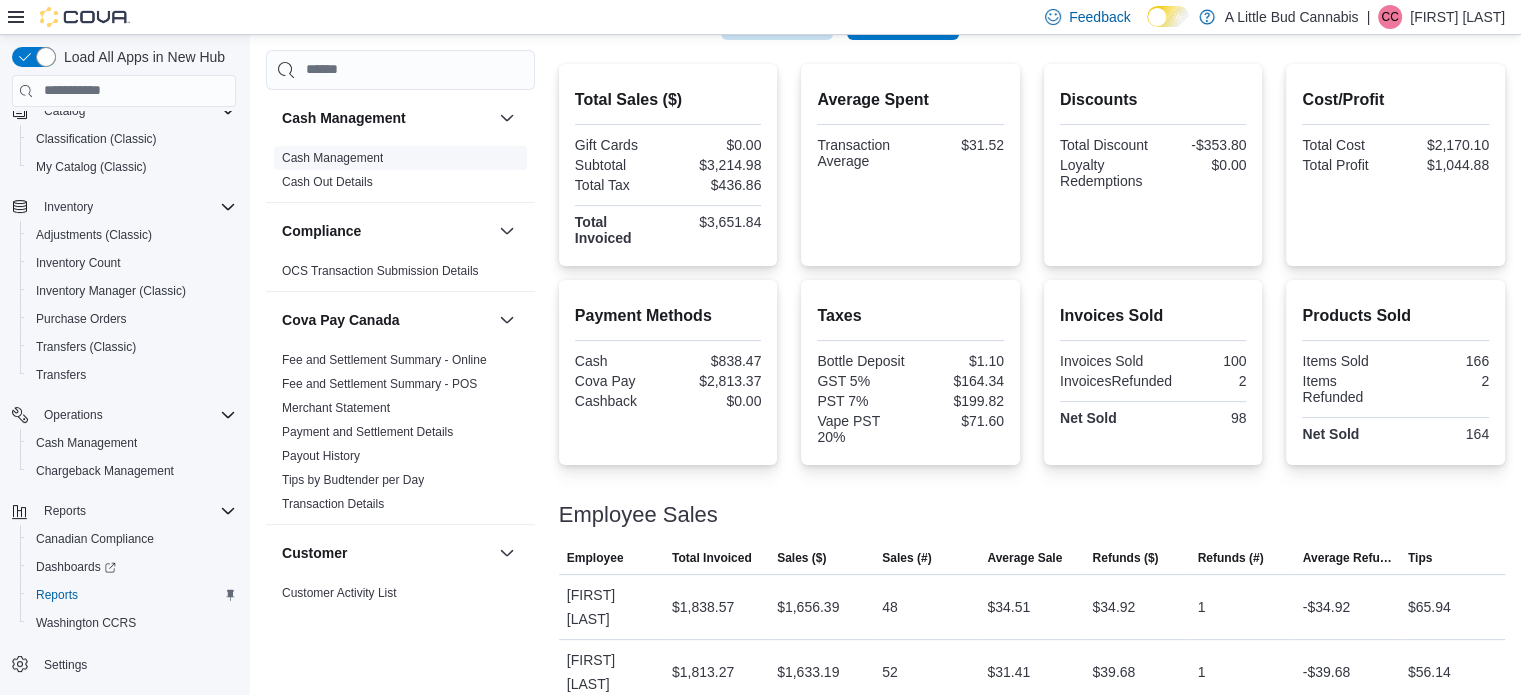 click on "Cash Management" at bounding box center (332, 158) 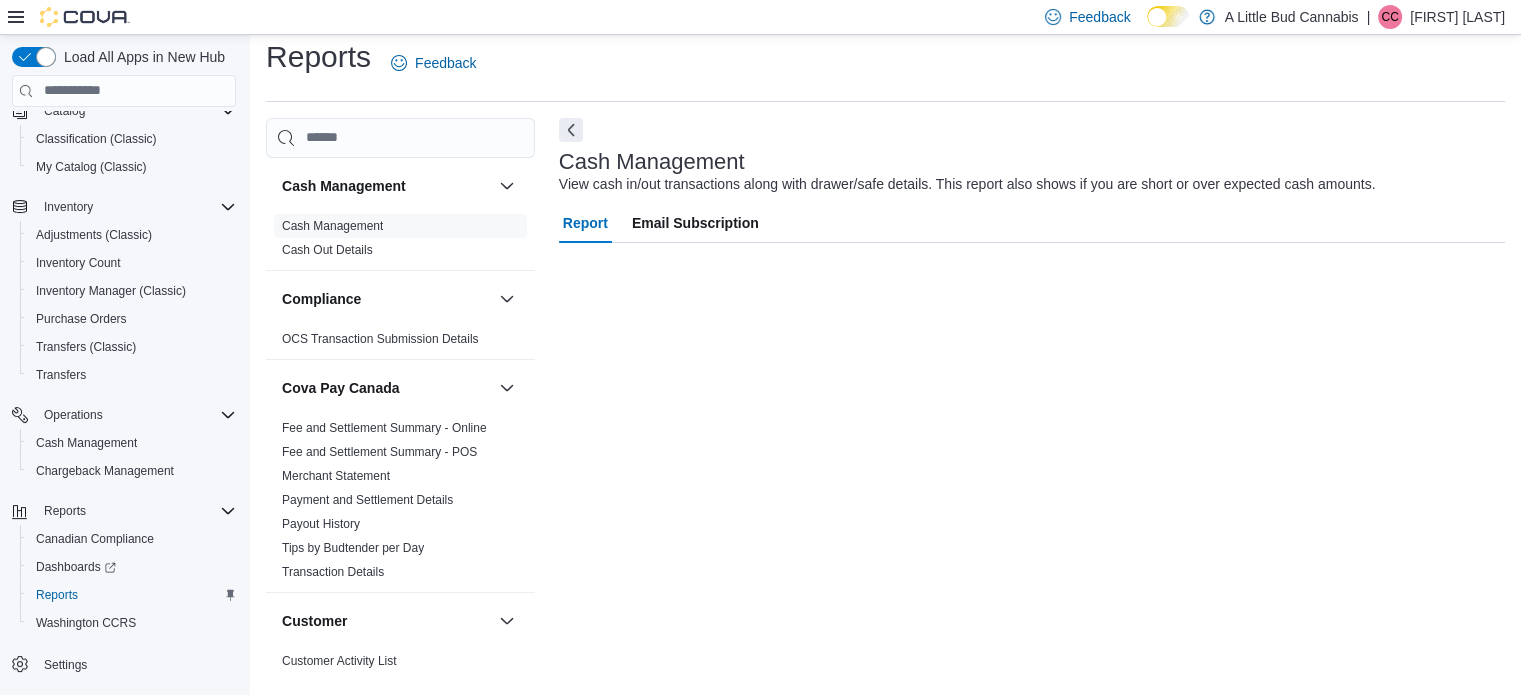 scroll, scrollTop: 13, scrollLeft: 0, axis: vertical 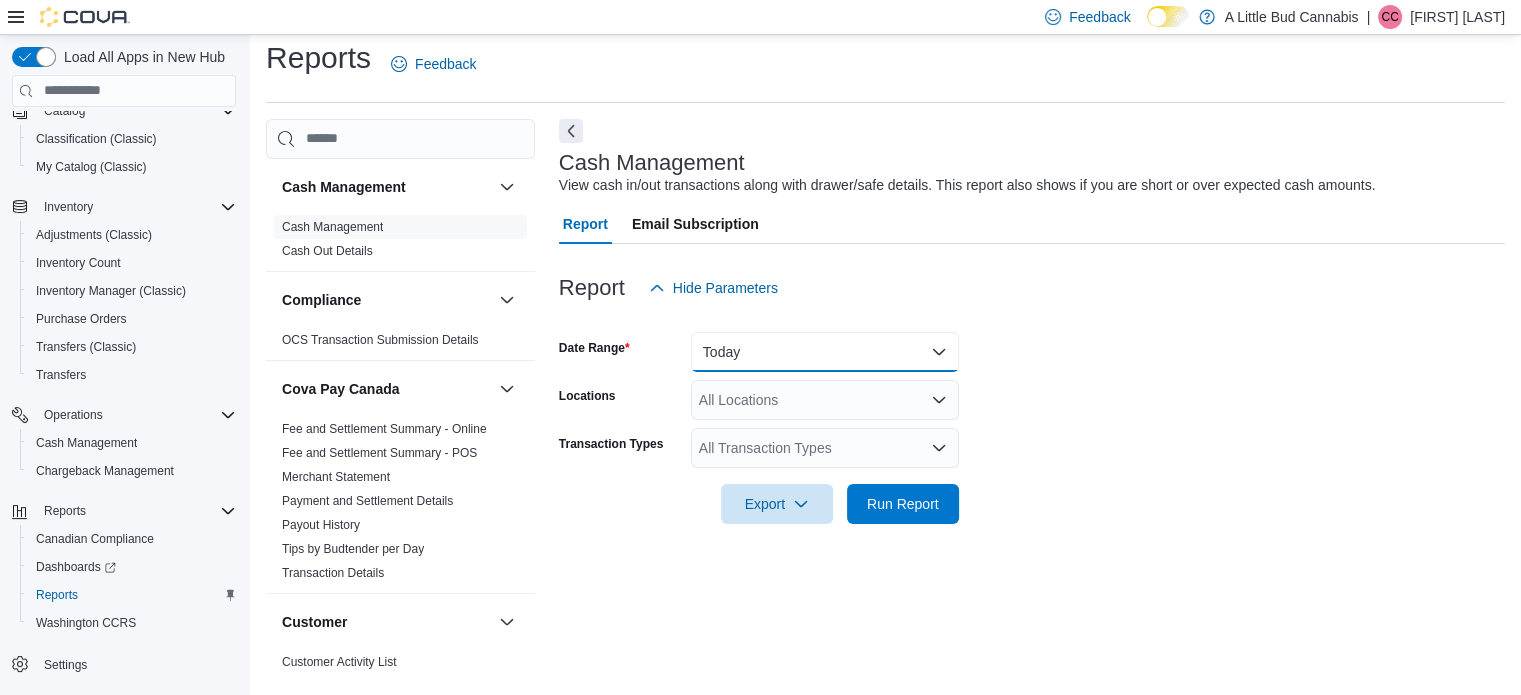 click on "Today" at bounding box center [825, 352] 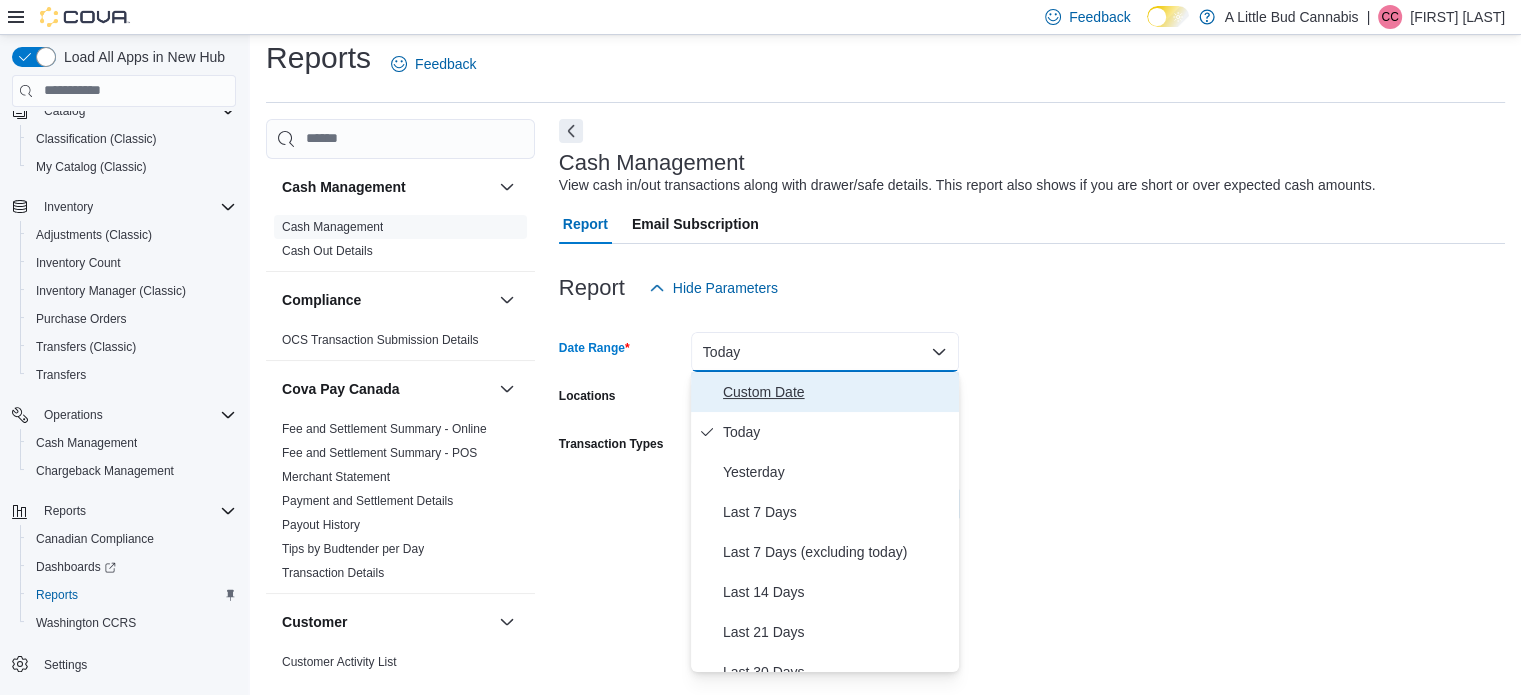 click on "Custom Date" at bounding box center (837, 392) 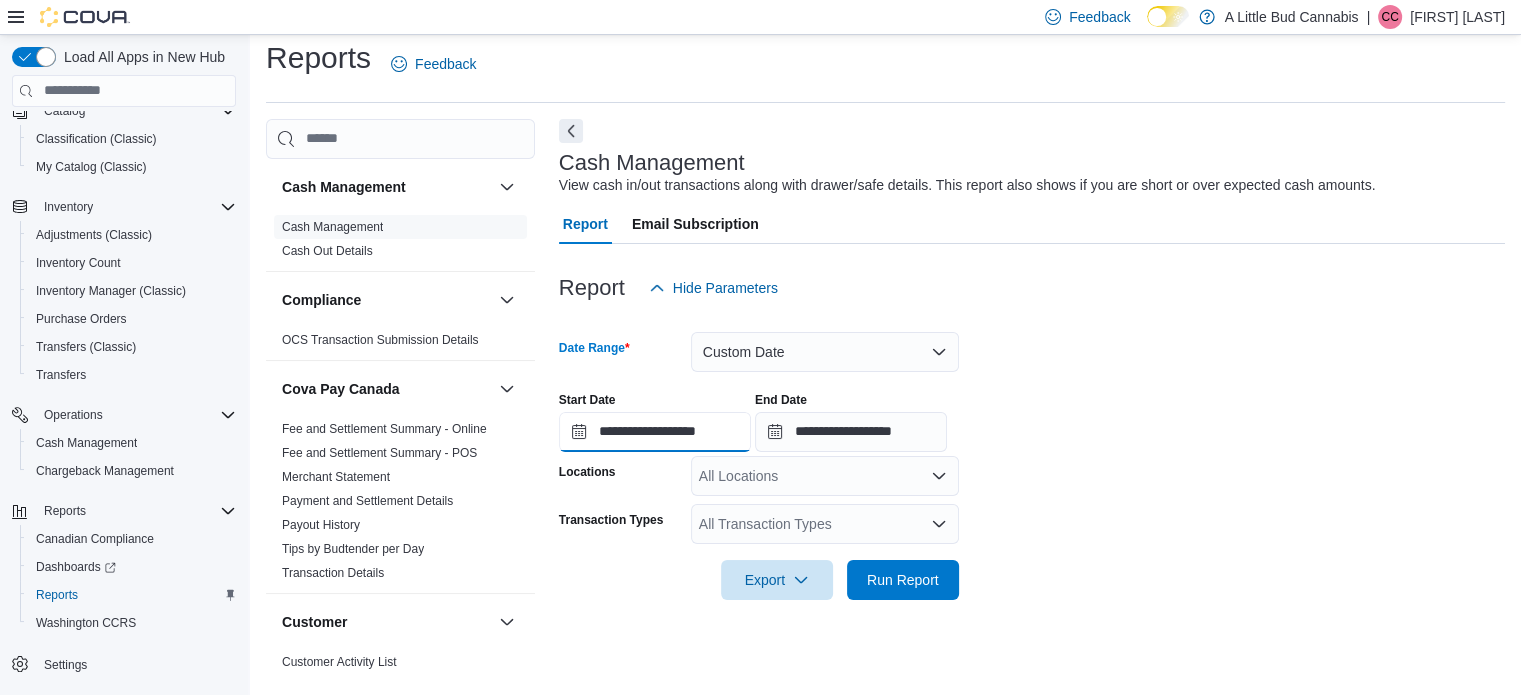 click on "**********" at bounding box center (655, 432) 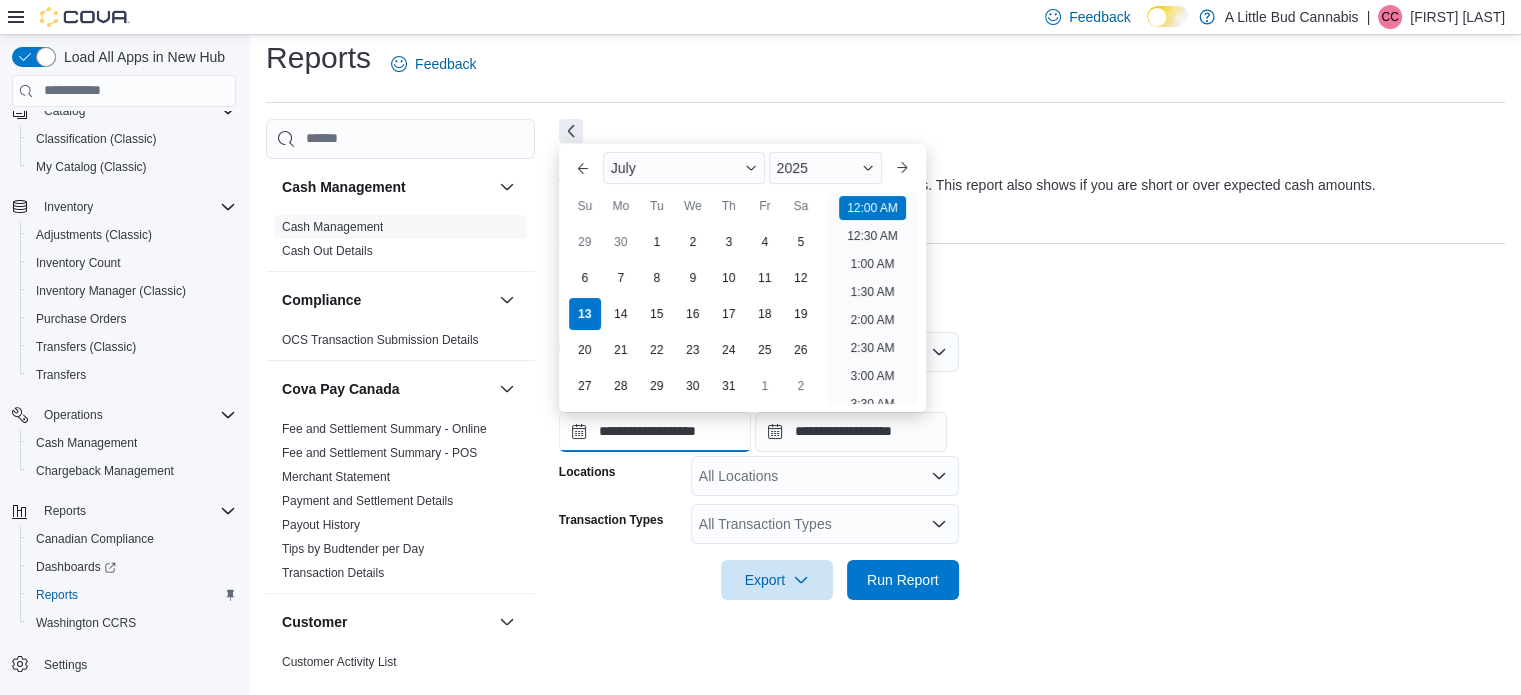 scroll, scrollTop: 62, scrollLeft: 0, axis: vertical 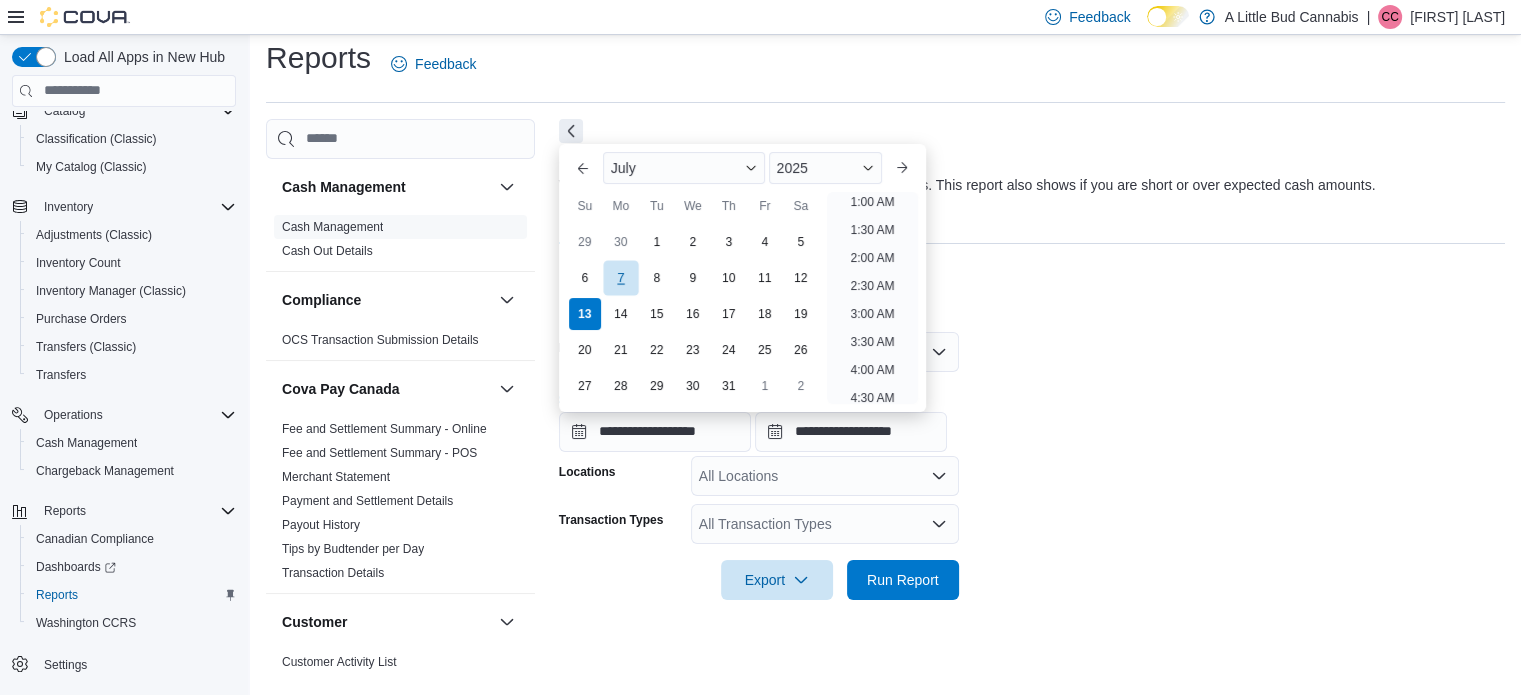 click on "7" at bounding box center (620, 277) 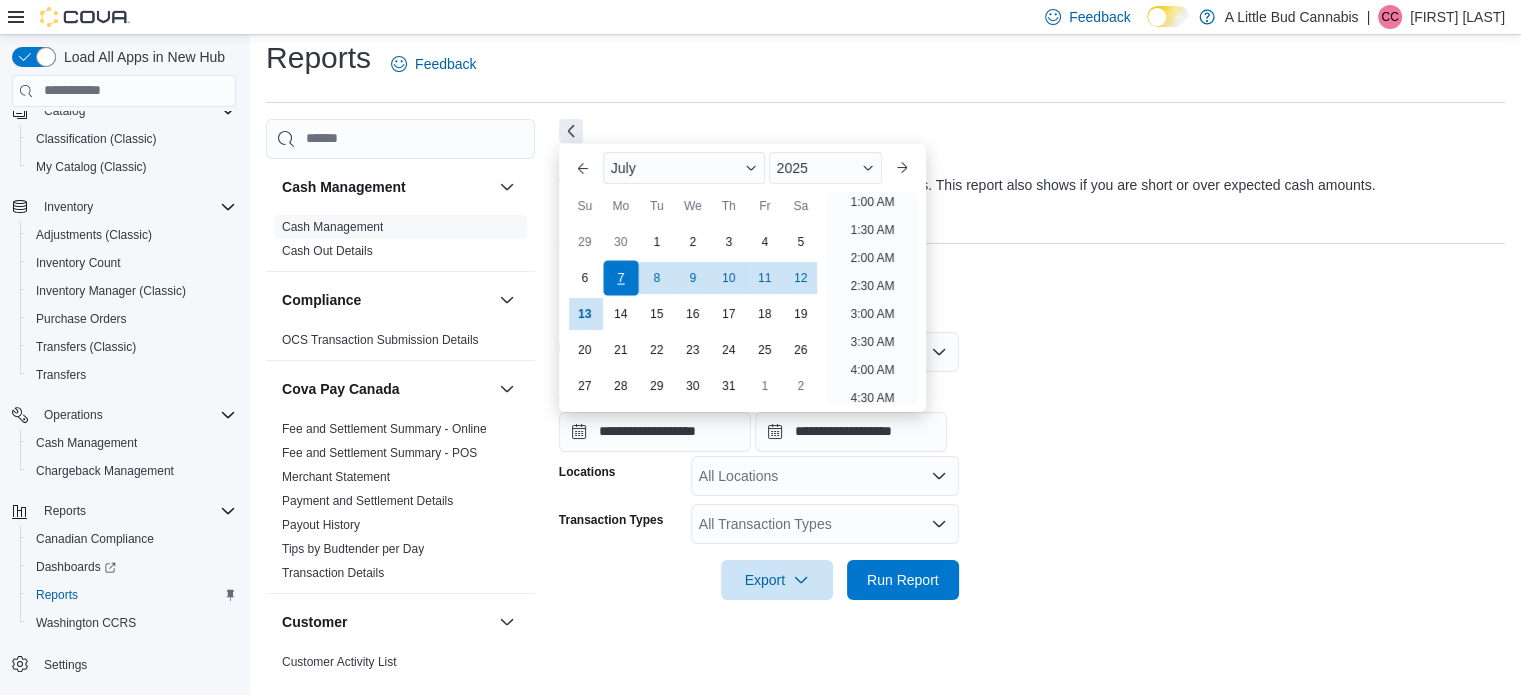 scroll, scrollTop: 4, scrollLeft: 0, axis: vertical 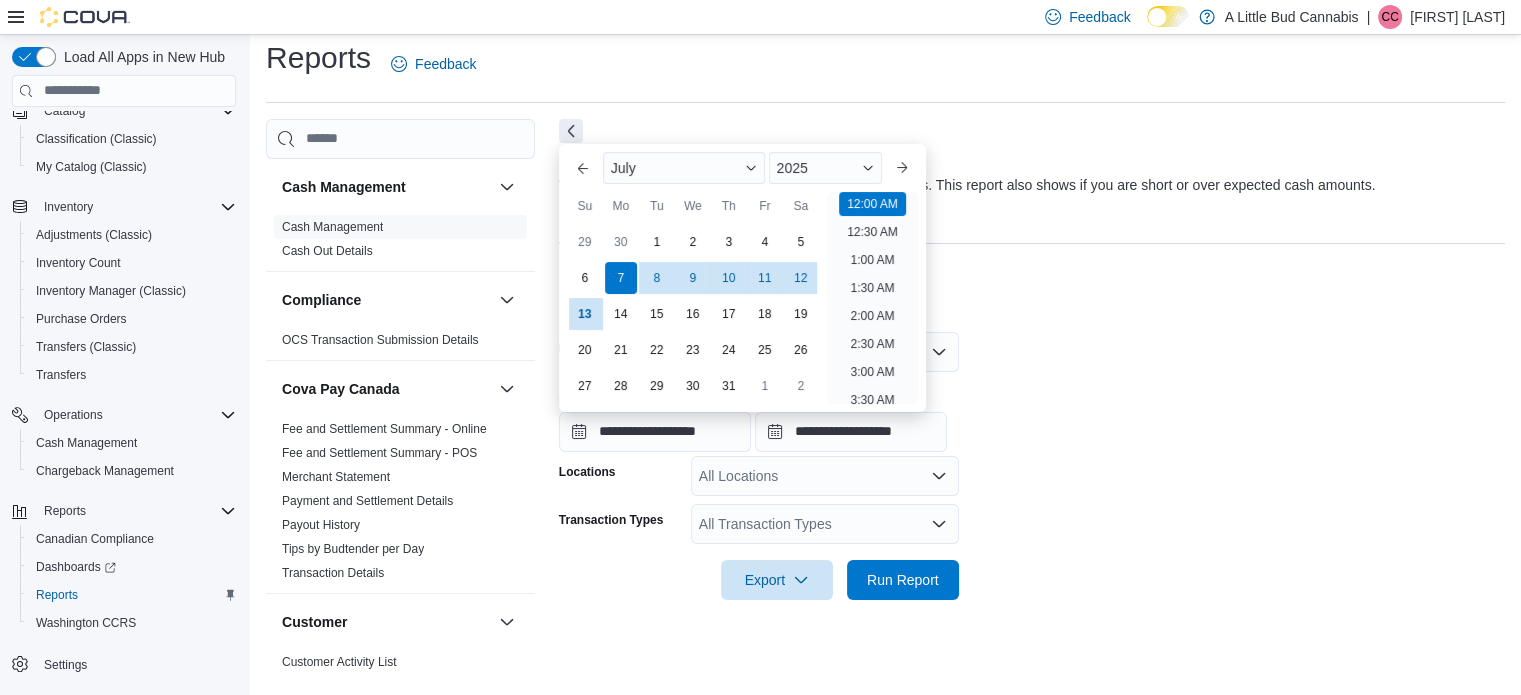 click on "**********" at bounding box center (1032, 414) 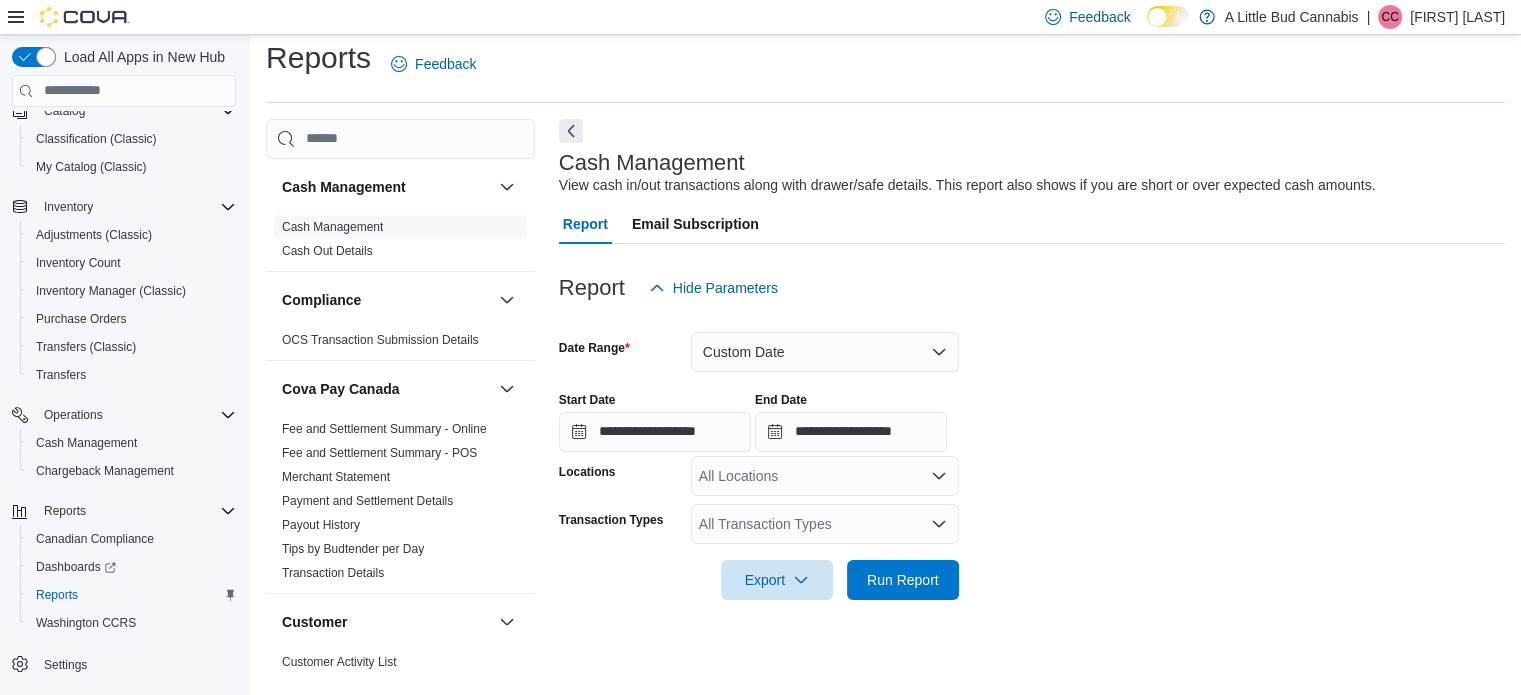 click on "All Locations" at bounding box center [825, 476] 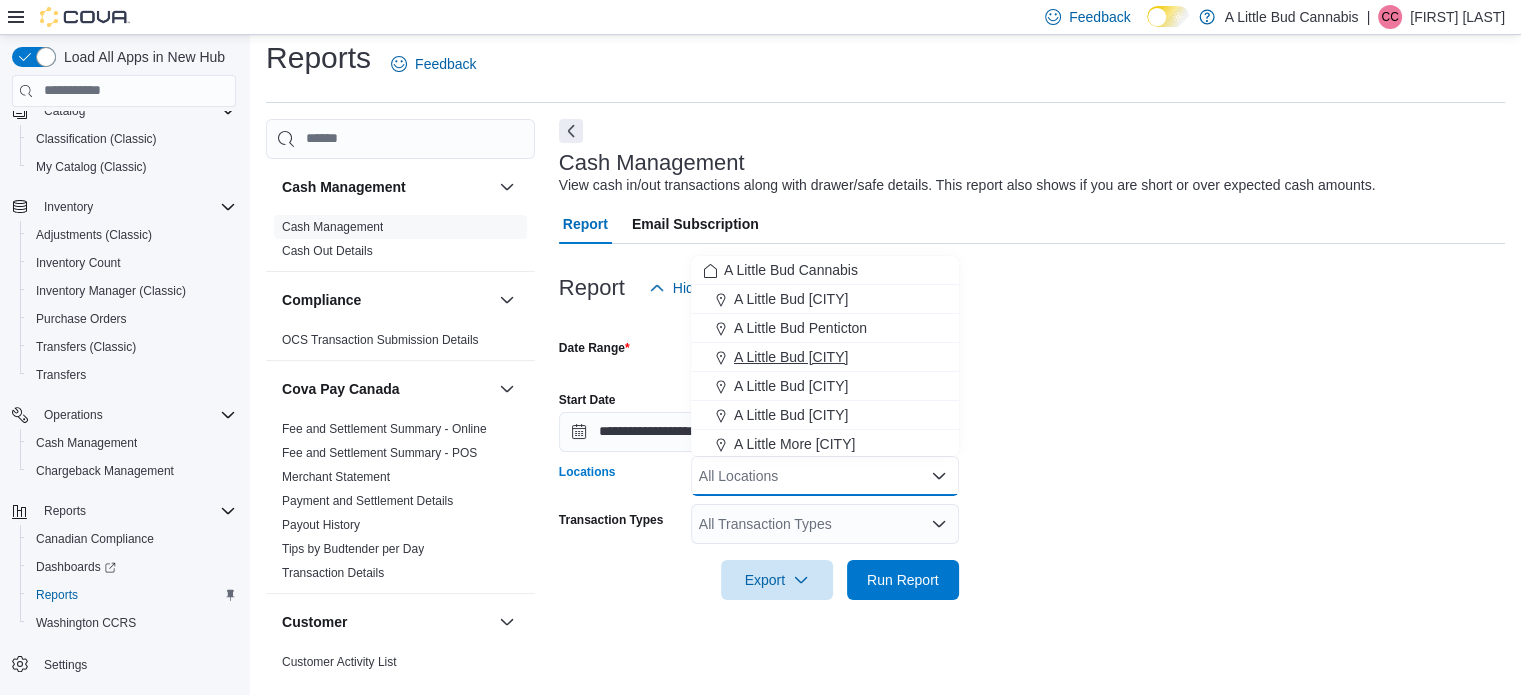 click on "A Little Bud [CITY]" at bounding box center (791, 357) 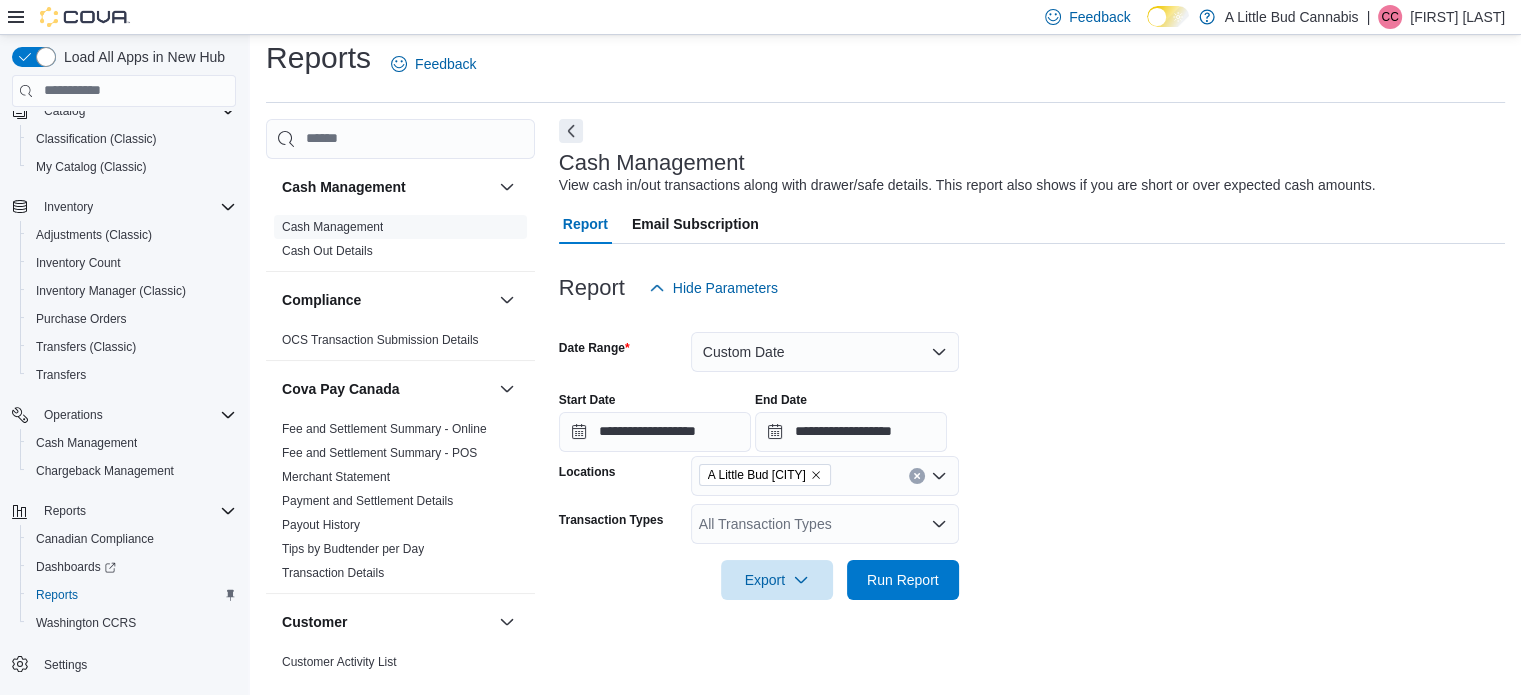 drag, startPoint x: 1064, startPoint y: 419, endPoint x: 1042, endPoint y: 455, distance: 42.190044 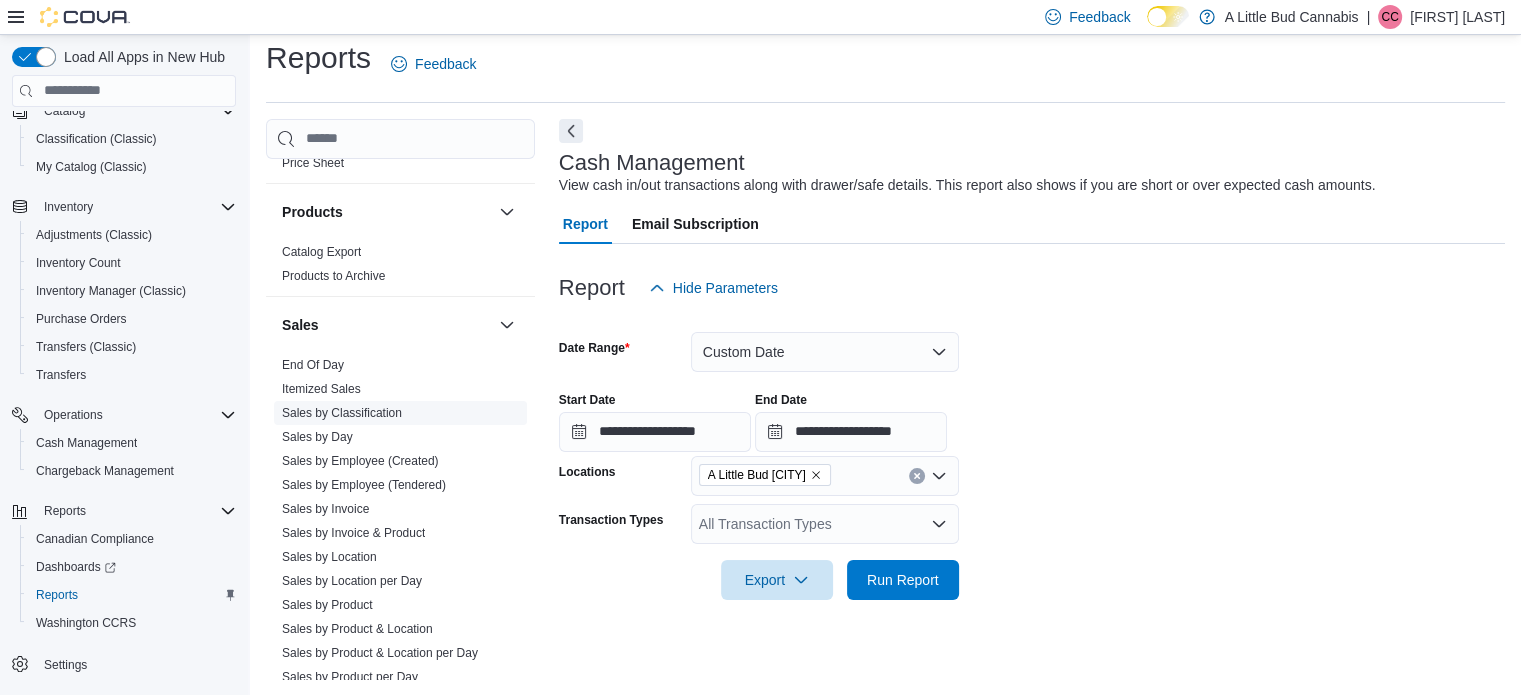 scroll, scrollTop: 1500, scrollLeft: 0, axis: vertical 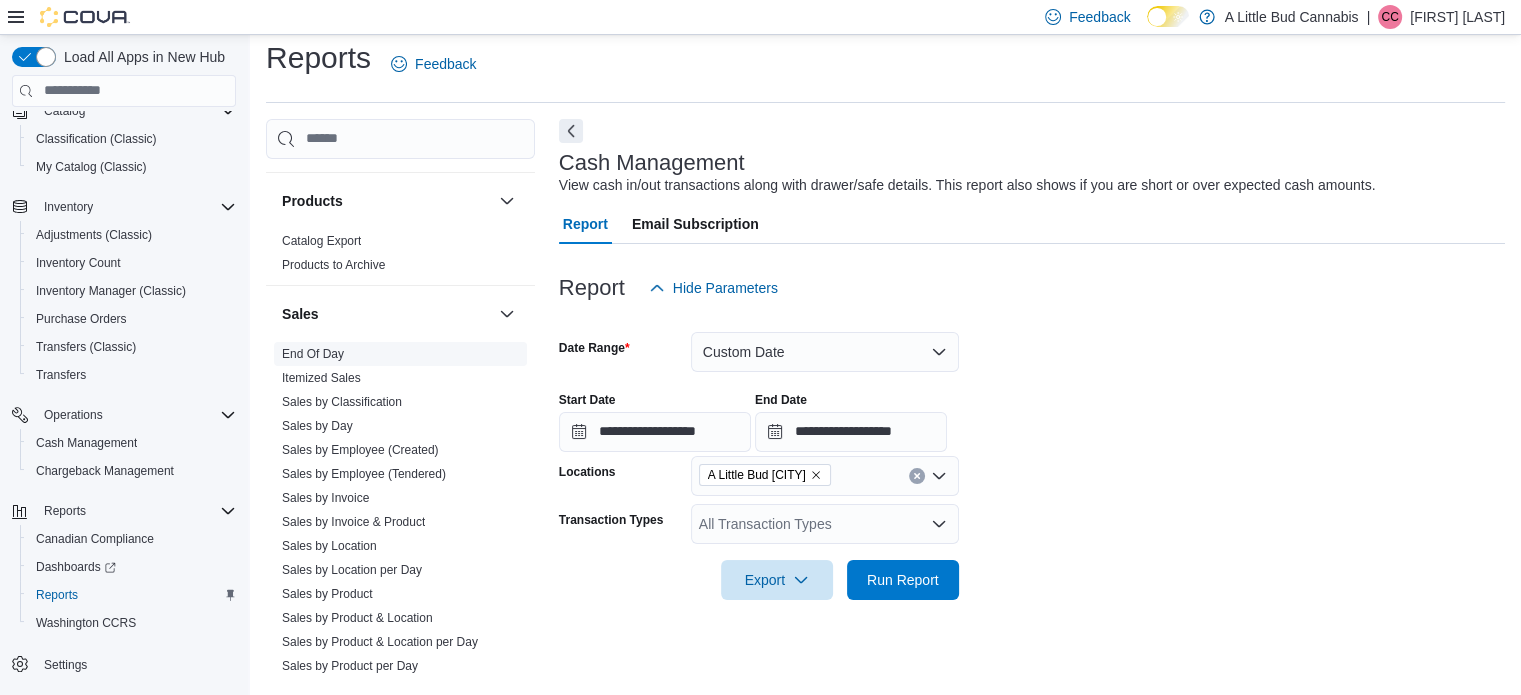 click on "End Of Day" at bounding box center (313, 354) 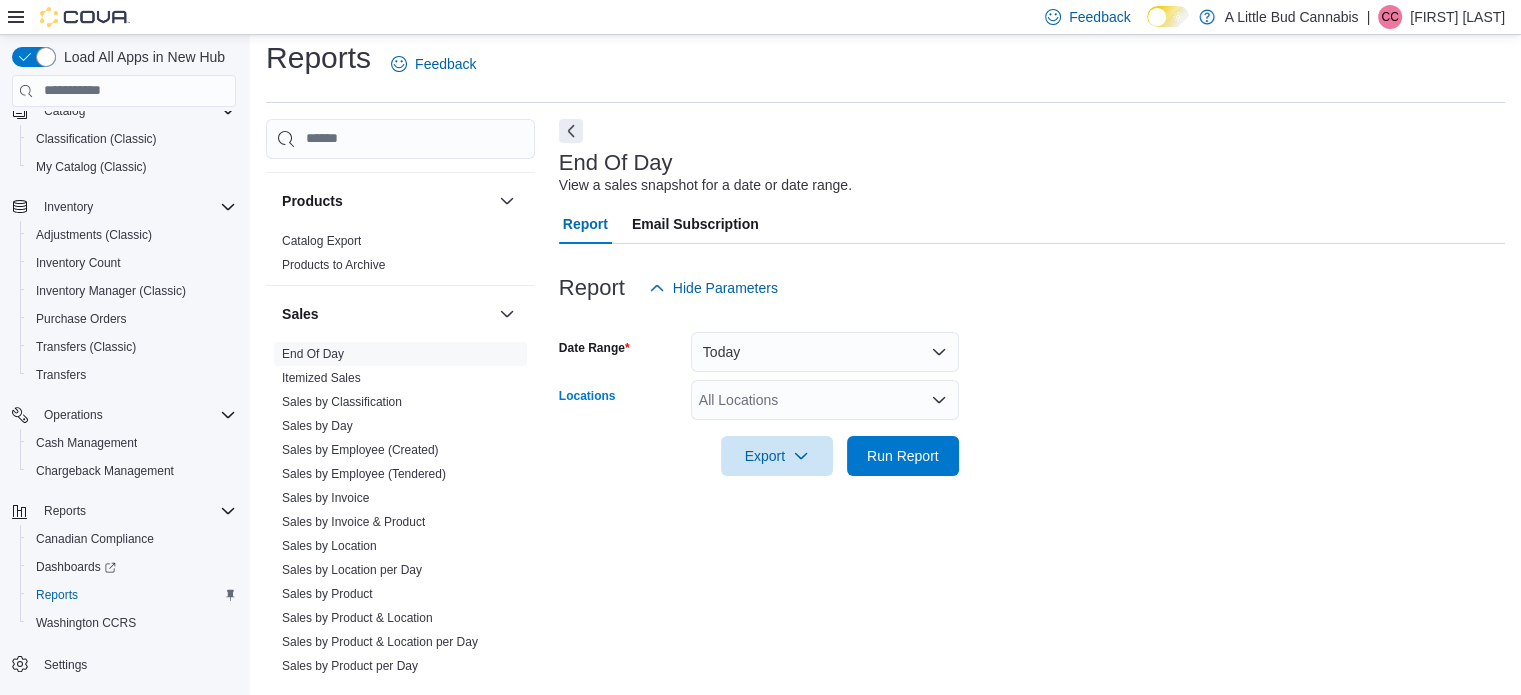 click on "All Locations" at bounding box center [825, 400] 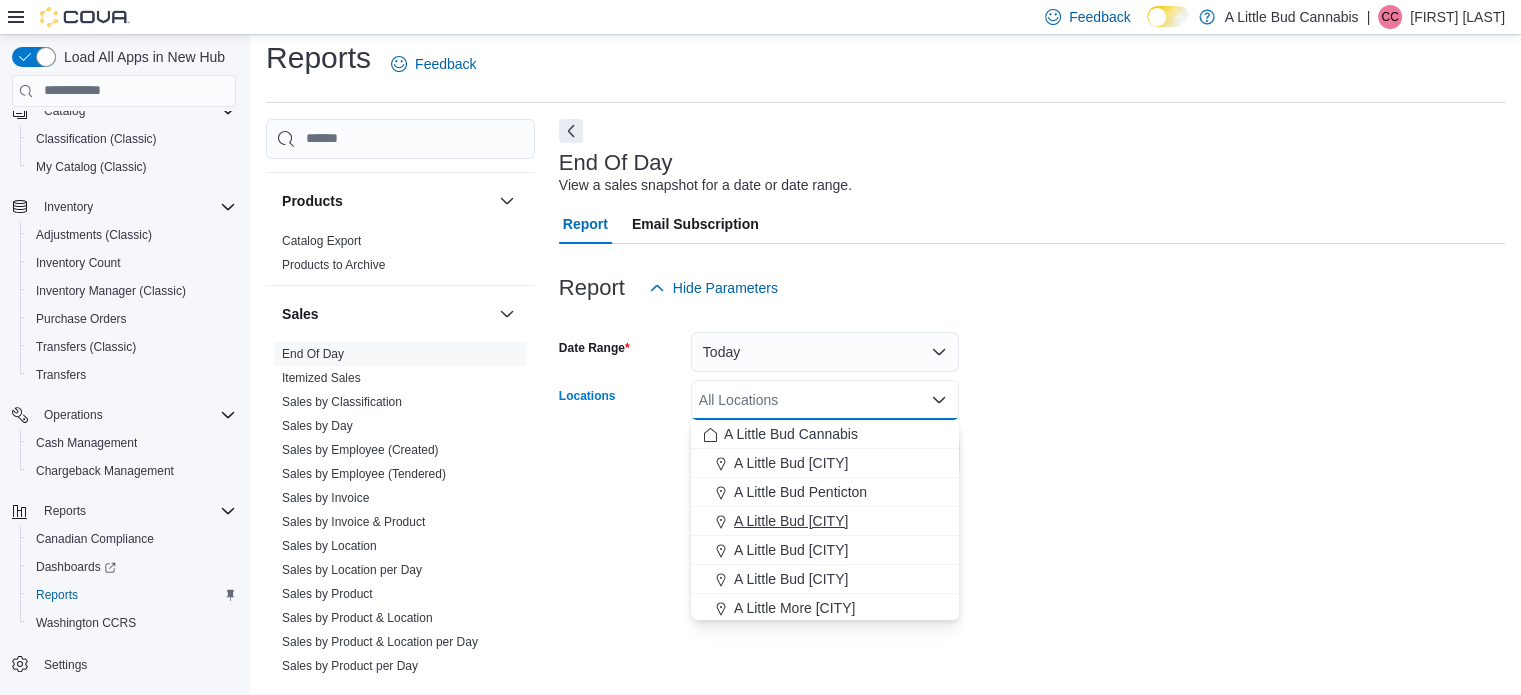 click on "A Little Bud [CITY]" at bounding box center [791, 521] 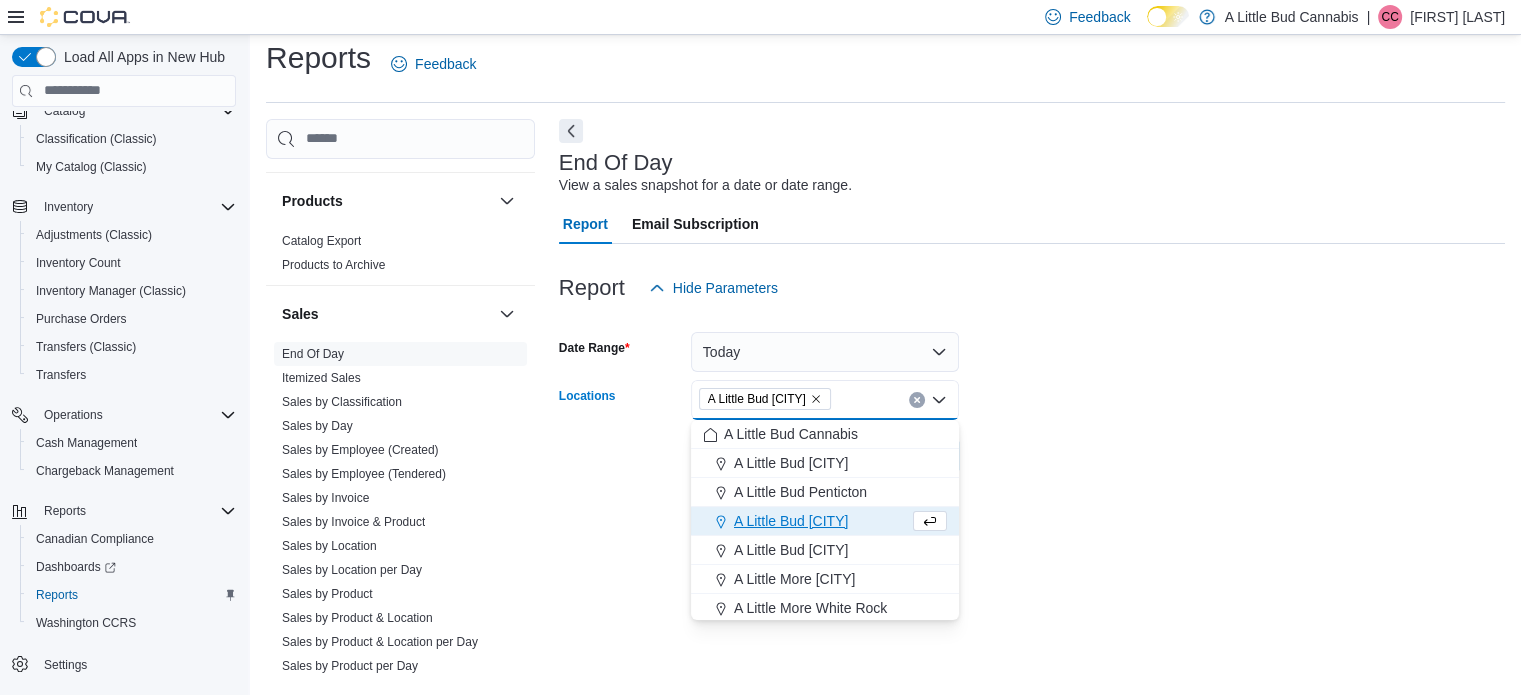 click on "Date Range Today Locations A Little Bud [CITY] Combo box. Selected. A Little Bud [CITY]. Press Backspace to delete A Little Bud [CITY]. Combo box input. All Locations. Type some text or, to display a list of choices, press Down Arrow. To exit the list of choices, press Escape. Export Run Report" at bounding box center (1032, 392) 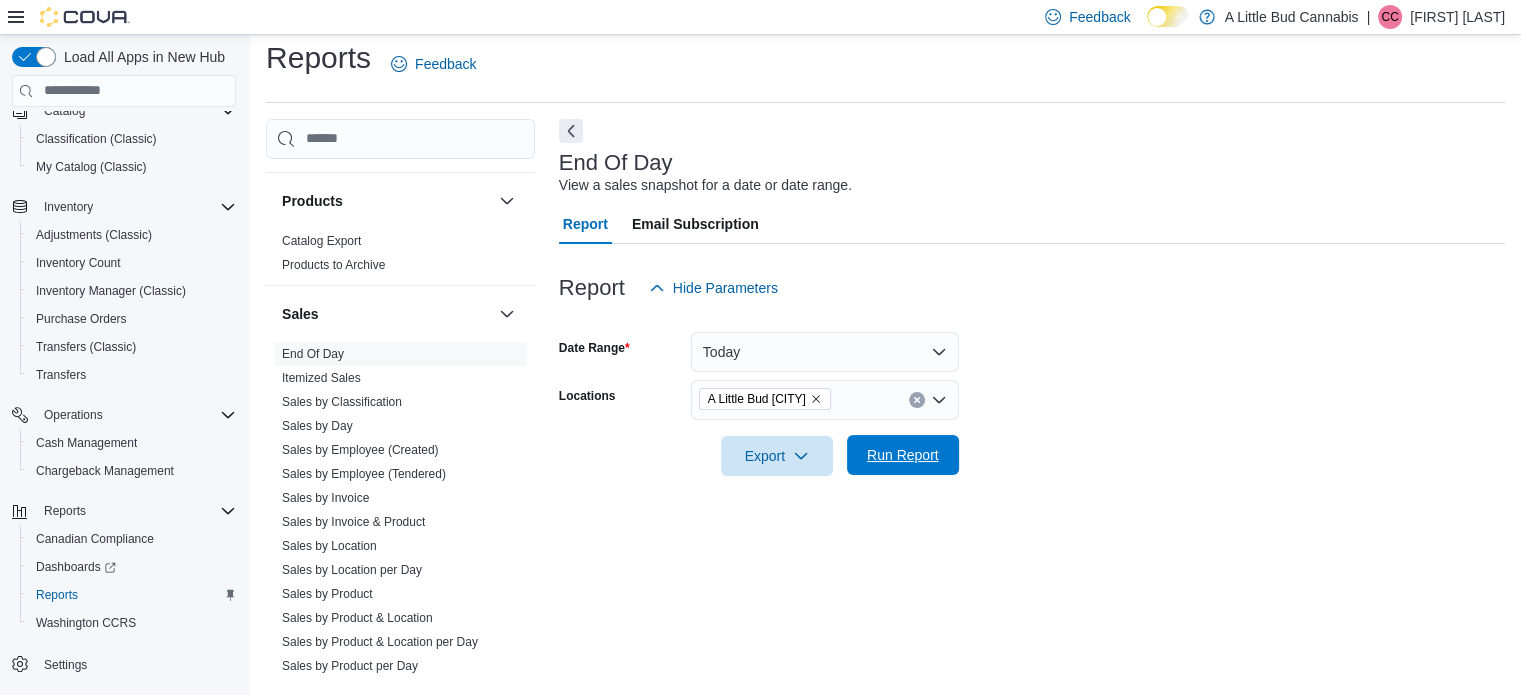 drag, startPoint x: 962, startPoint y: 463, endPoint x: 948, endPoint y: 458, distance: 14.866069 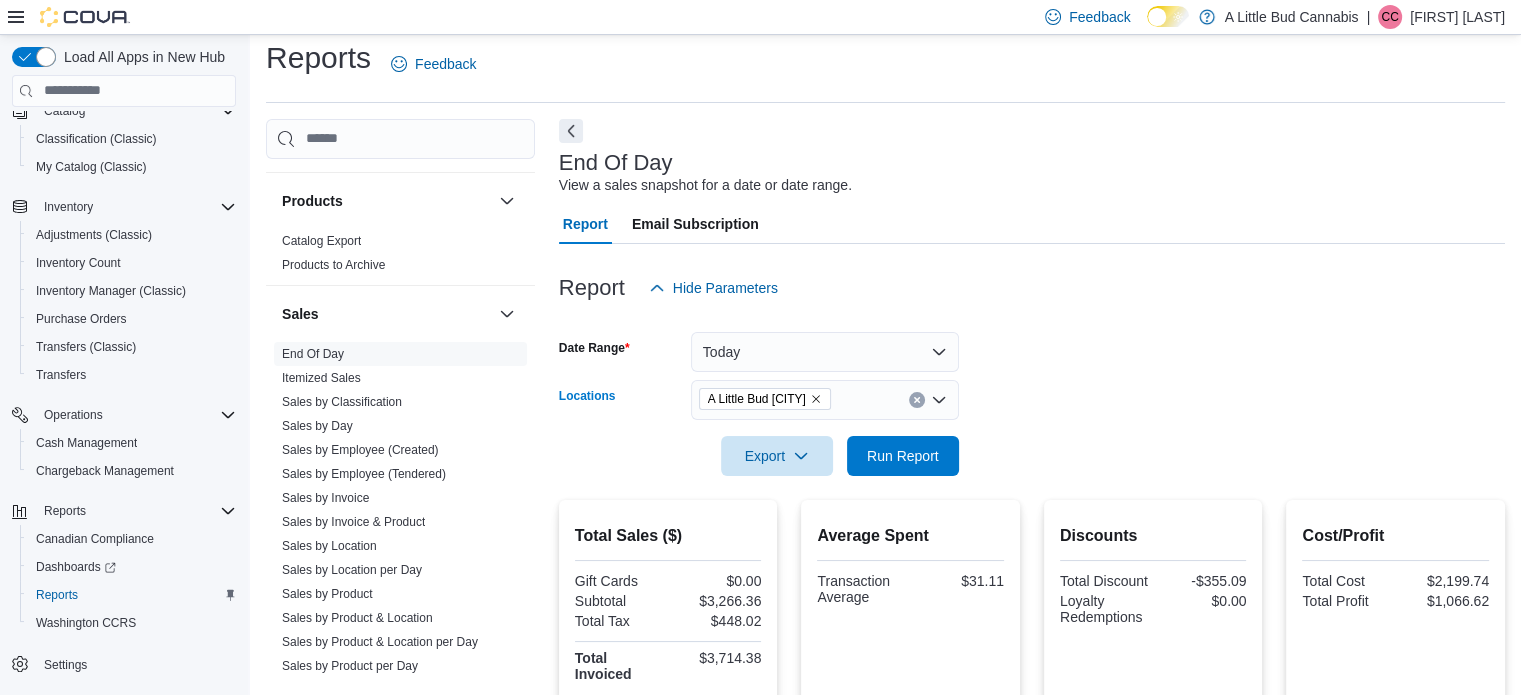 click 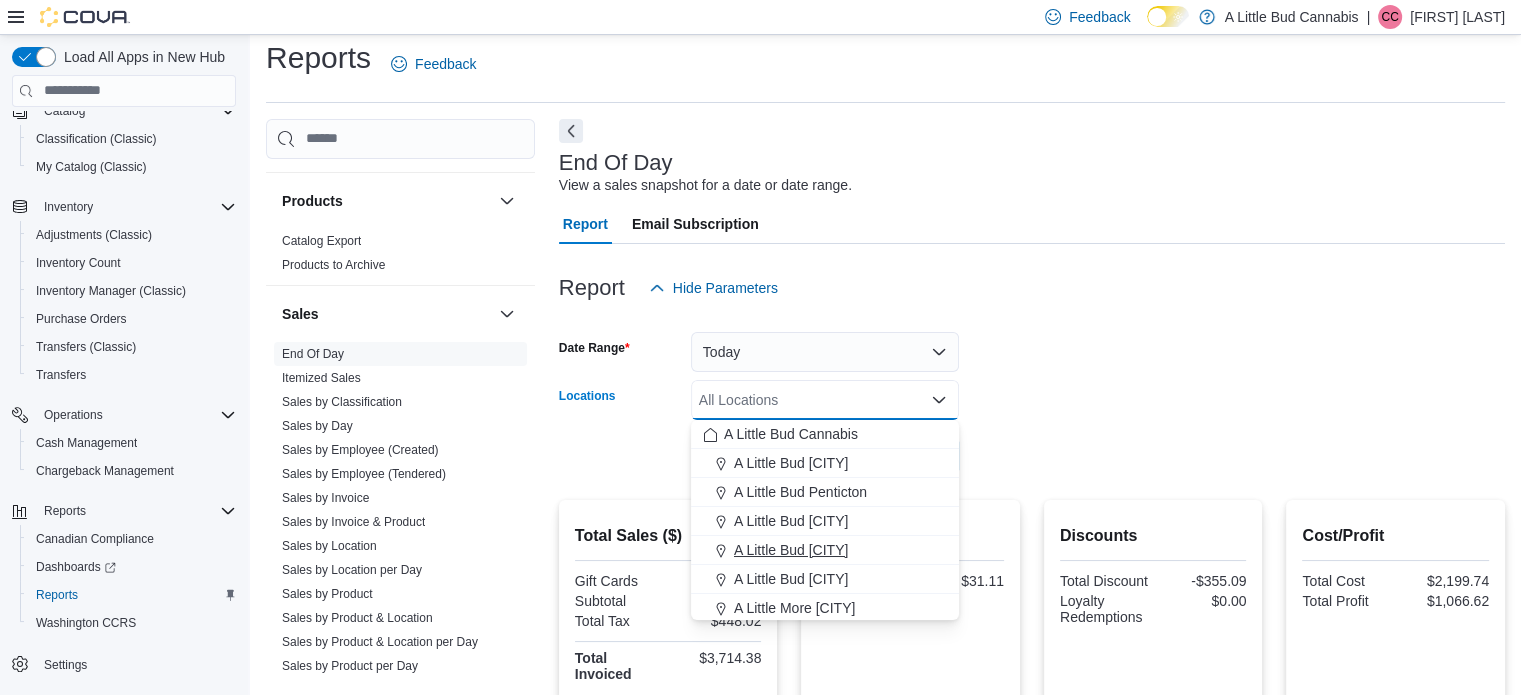 click on "A Little Bud [CITY]" at bounding box center (791, 550) 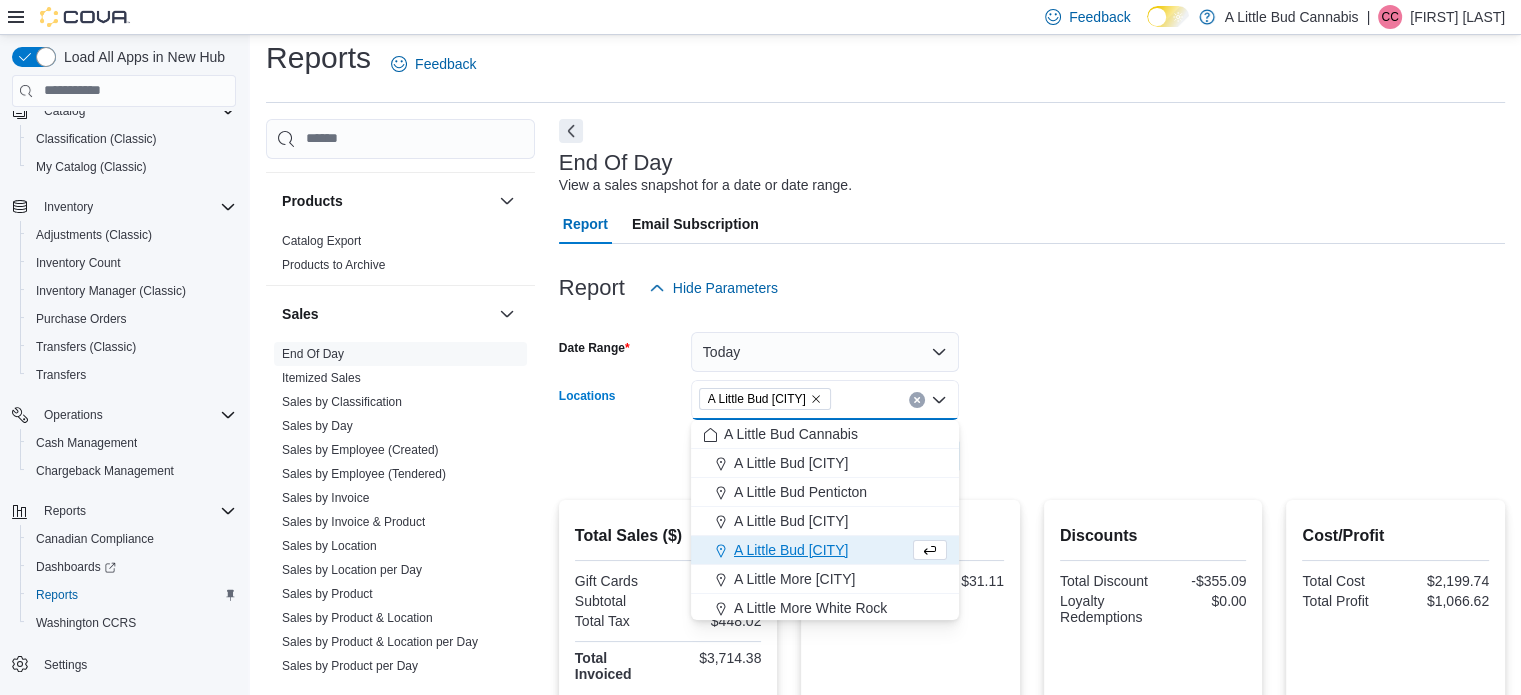 click on "Date Range Today Locations A Little Bud [CITY] Combo box. Selected. A Little Bud [CITY]. Press Backspace to delete A Little Bud [CITY]. Combo box input. All Locations. Type some text or, to display a list of choices, press Down Arrow. To exit the list of choices, press Escape. Export Run Report" at bounding box center [1032, 392] 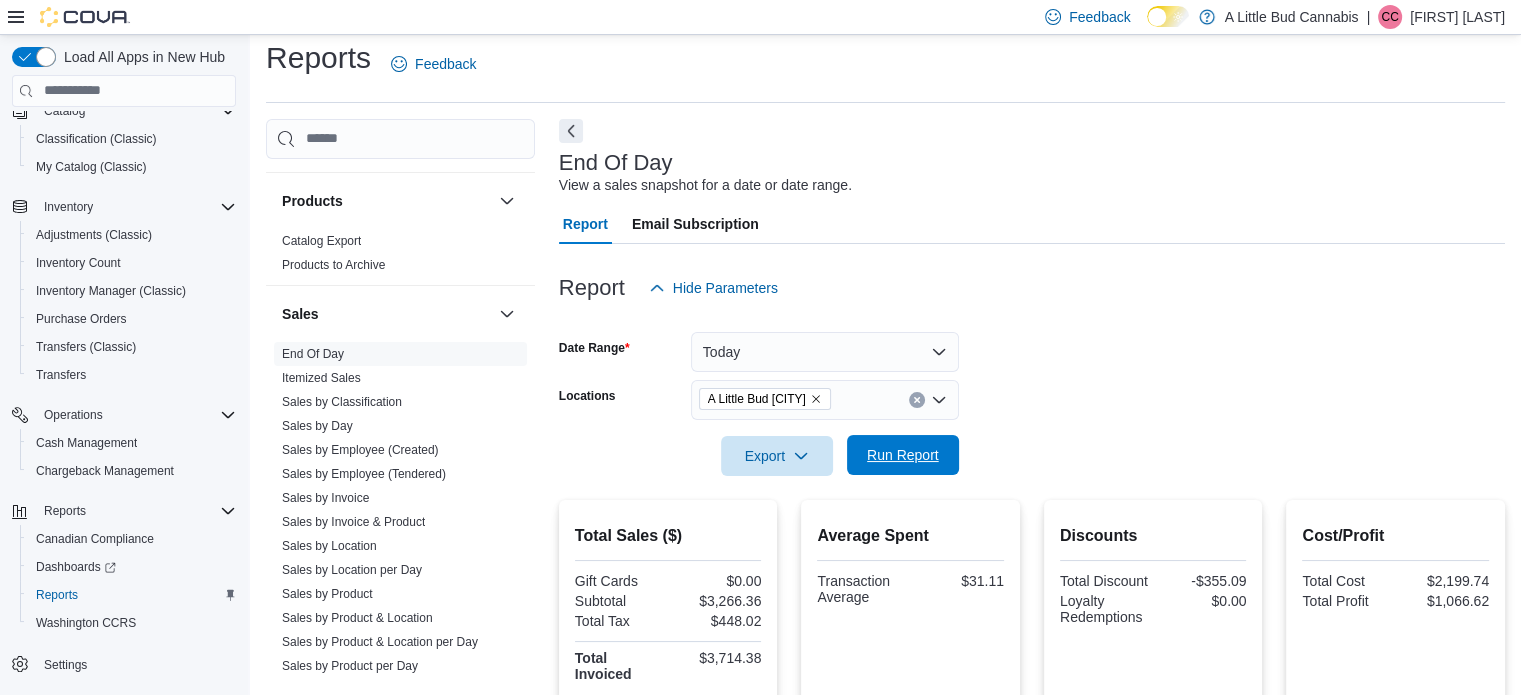 click on "Run Report" at bounding box center (903, 455) 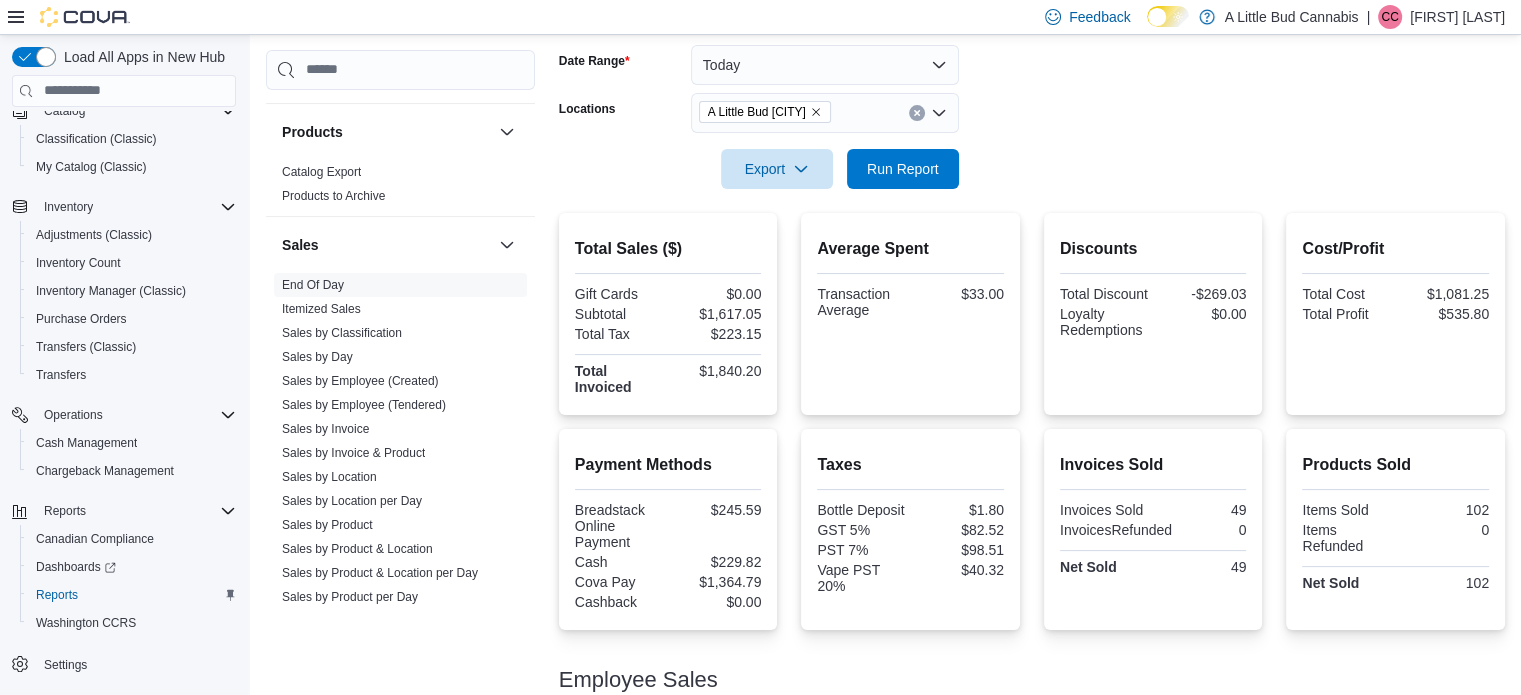 scroll, scrollTop: 313, scrollLeft: 0, axis: vertical 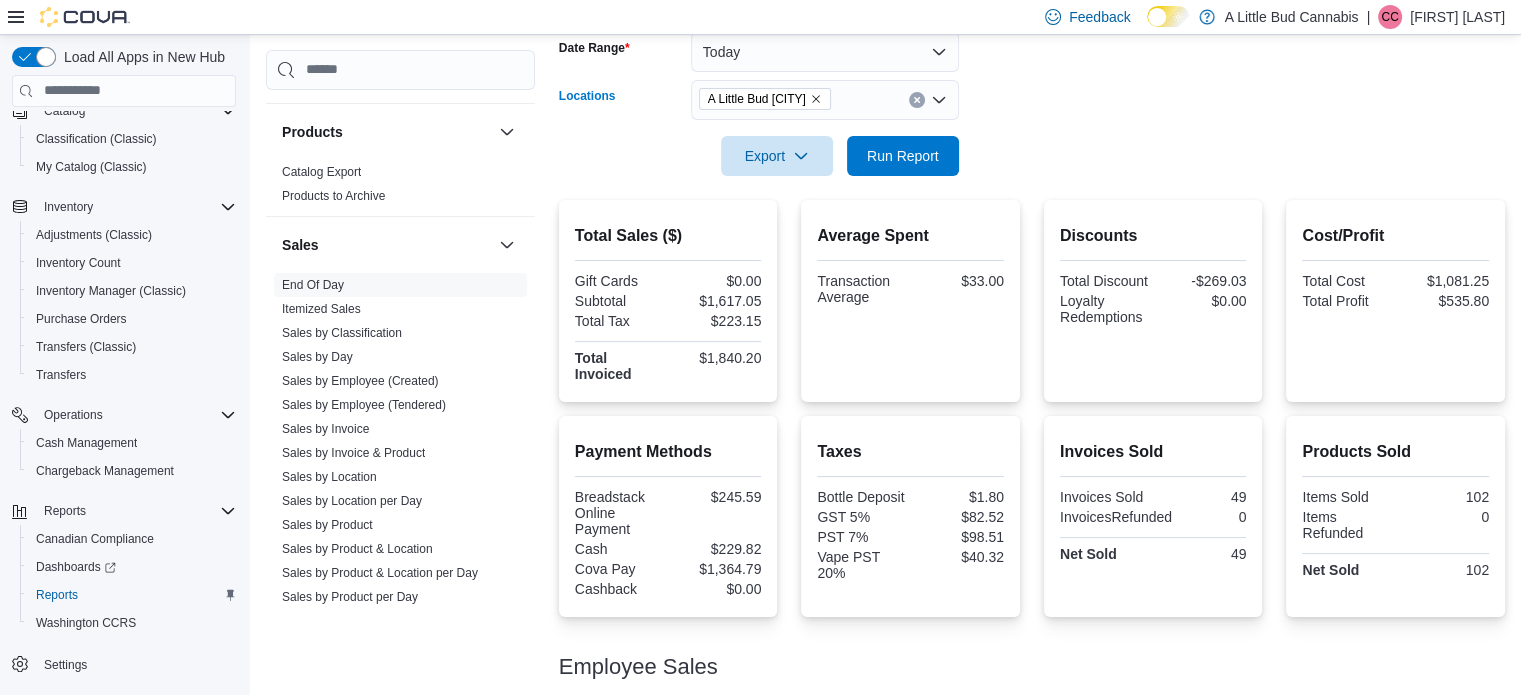 click 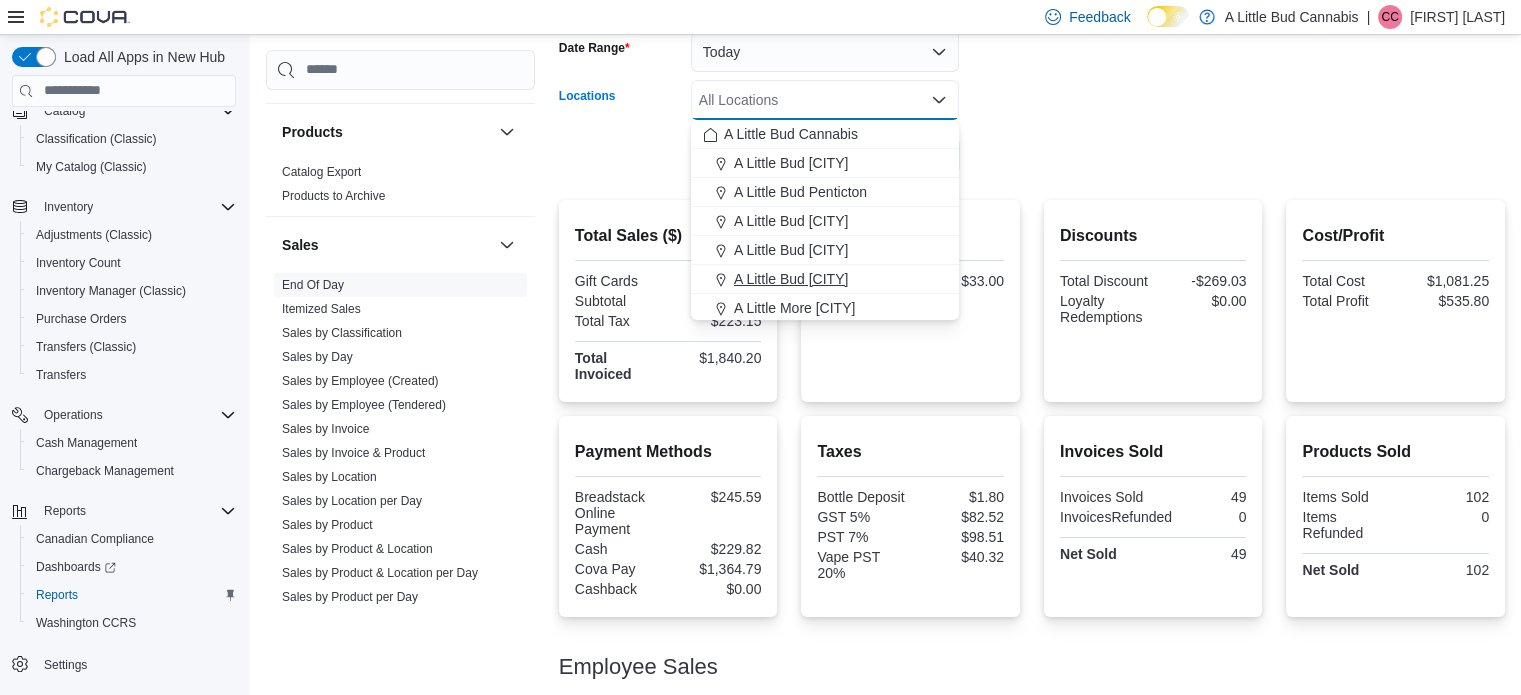 click on "A Little Bud [CITY]" at bounding box center [791, 279] 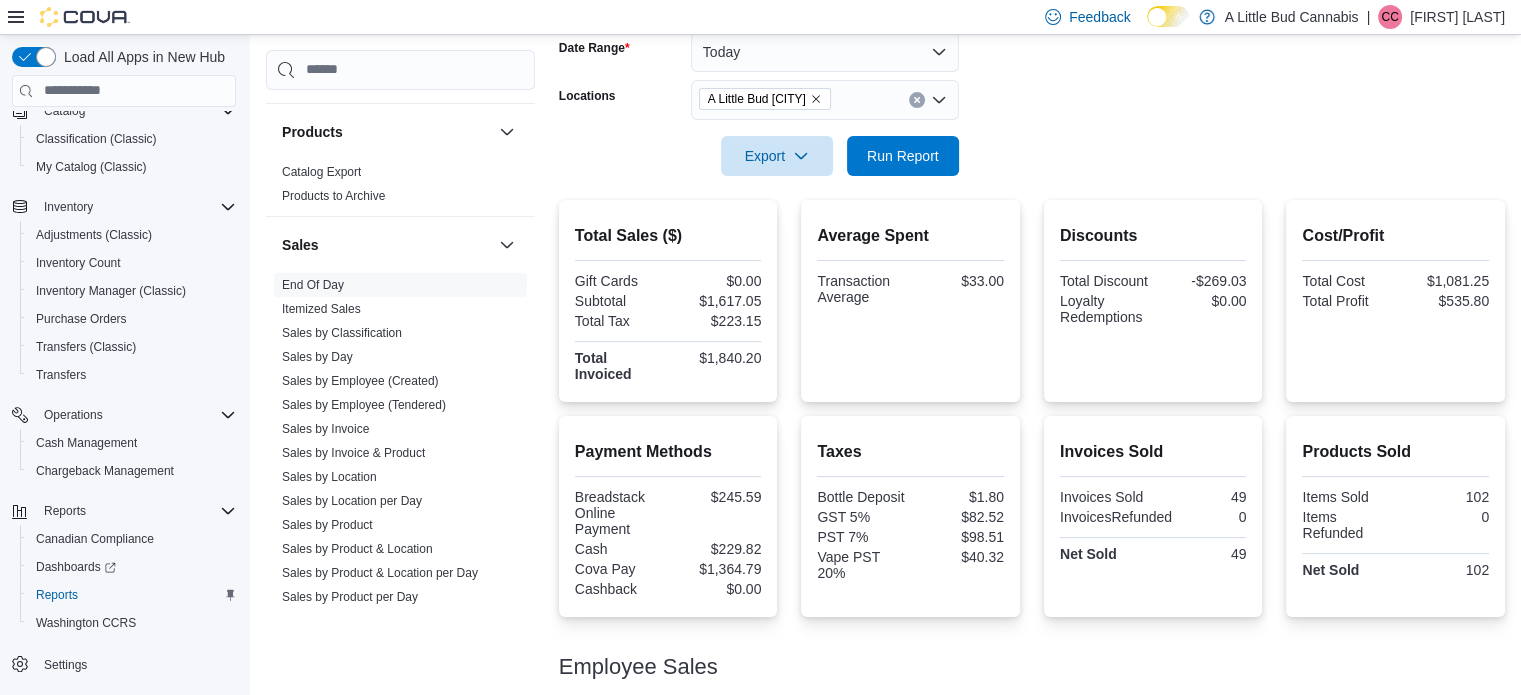 click at bounding box center (1032, 188) 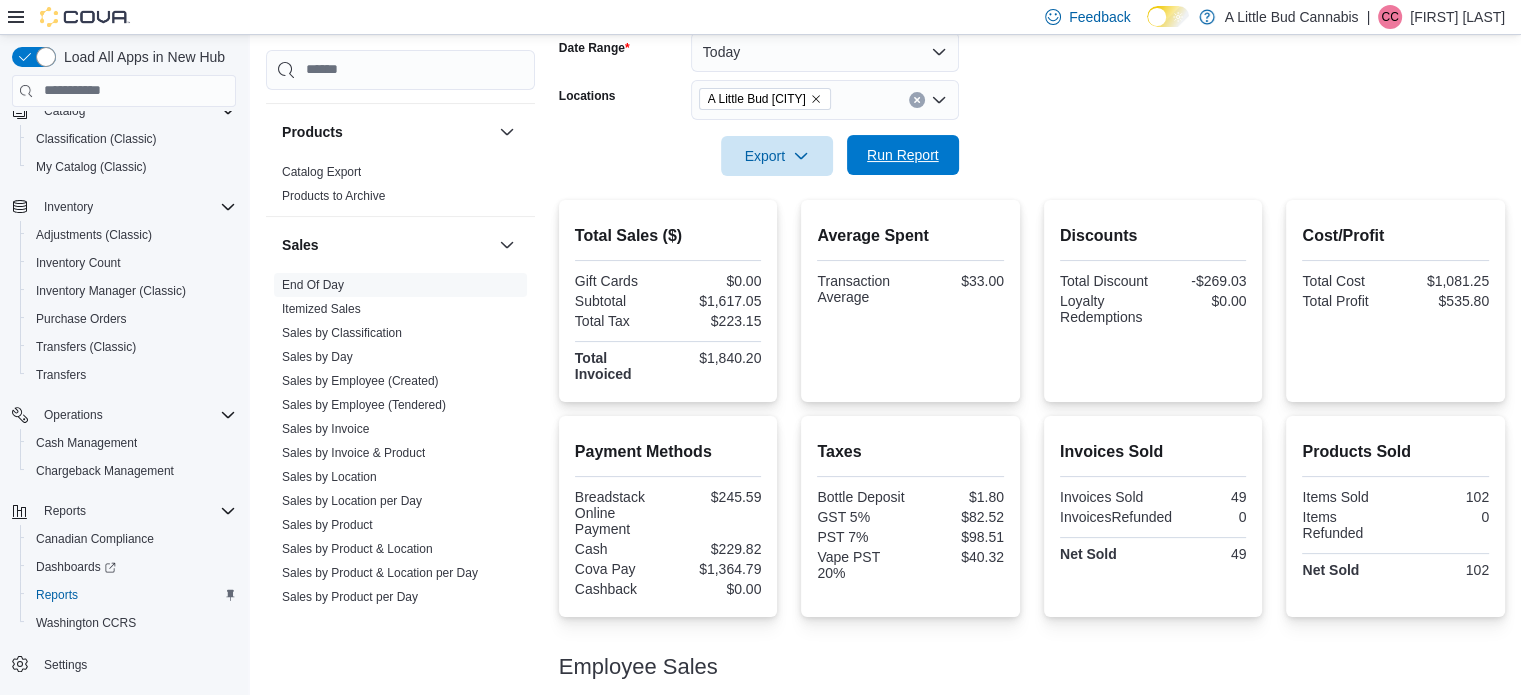 click on "Run Report" at bounding box center [903, 155] 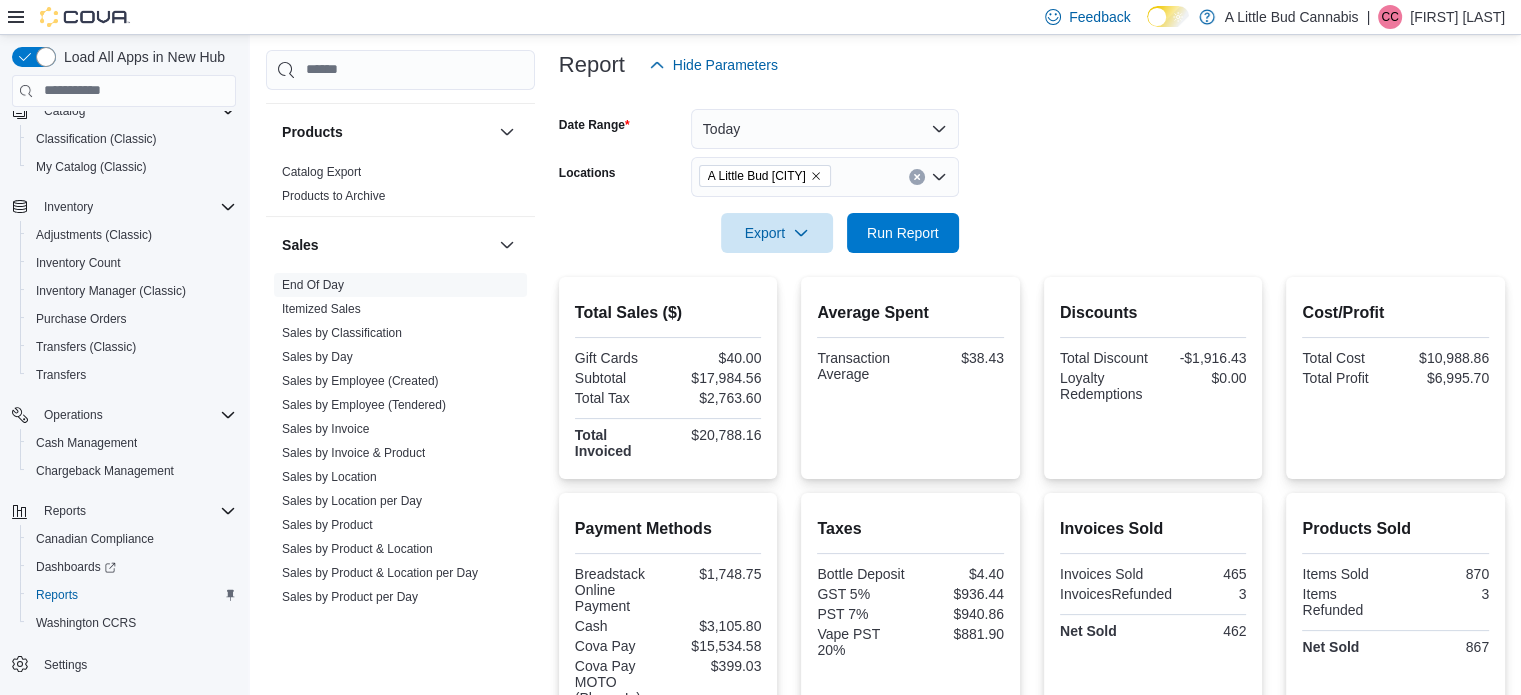 scroll, scrollTop: 113, scrollLeft: 0, axis: vertical 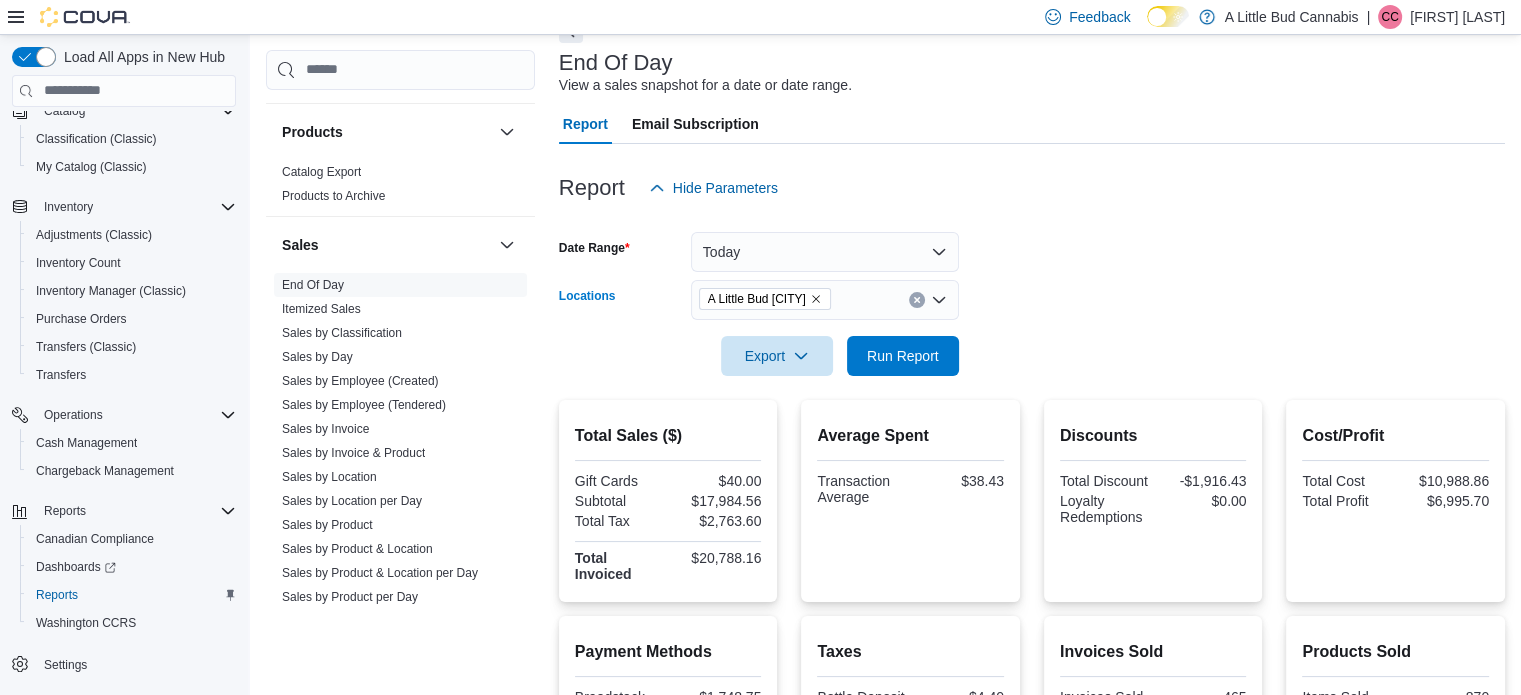 click 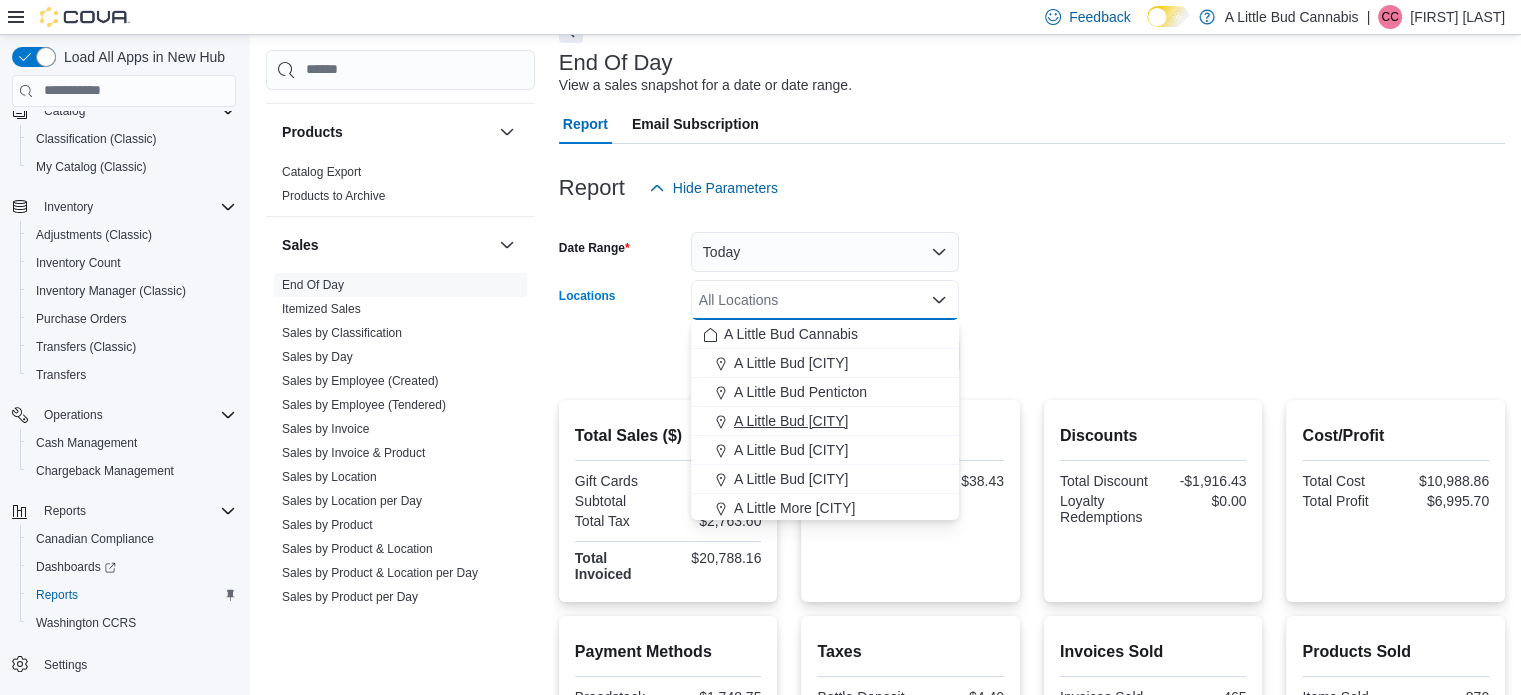 click on "A Little Bud [CITY]" at bounding box center (791, 421) 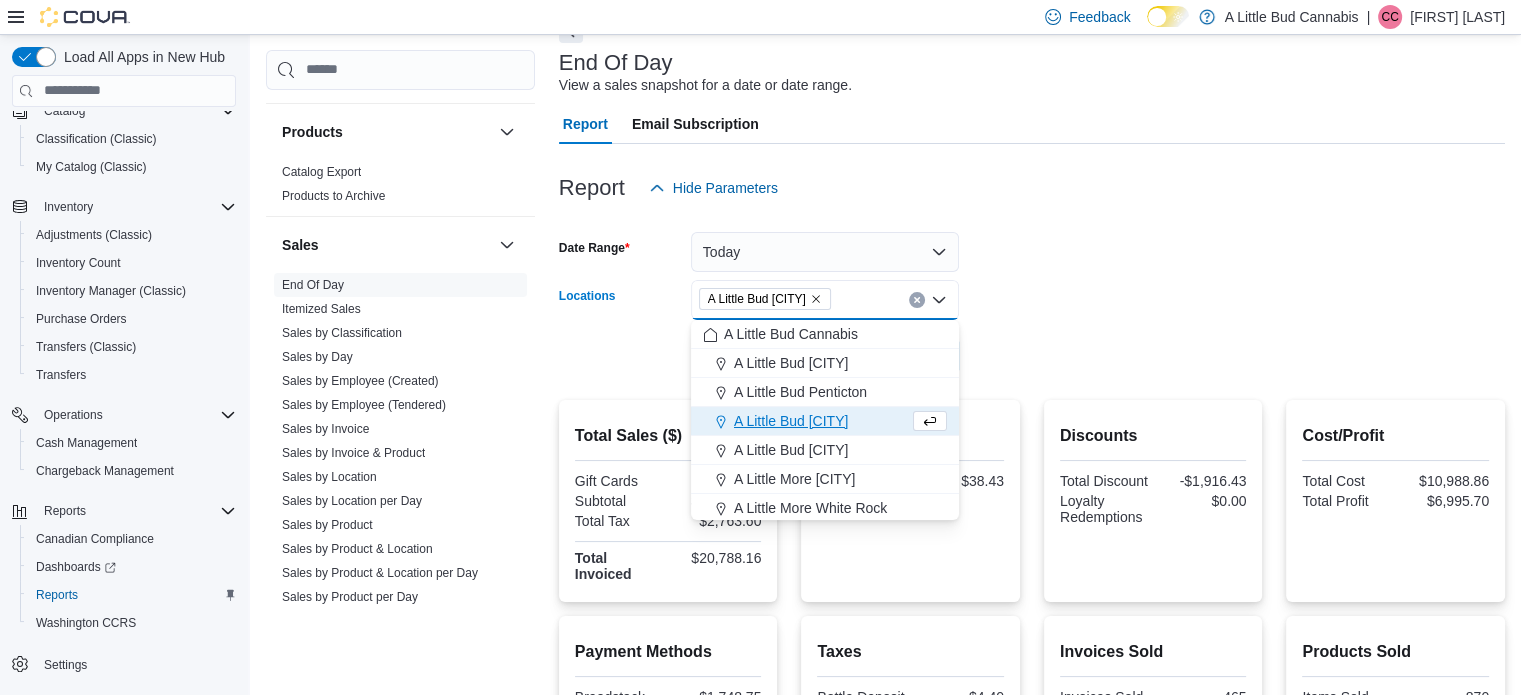 click on "Date Range Today Locations A Little Bud [CITY] Combo box. Selected. A Little Bud [CITY]. Press Backspace to delete A Little Bud [CITY]. Combo box input. All Locations. Type some text or, to display a list of choices, press Down Arrow. To exit the list of choices, press Escape. Export Run Report" at bounding box center (1032, 292) 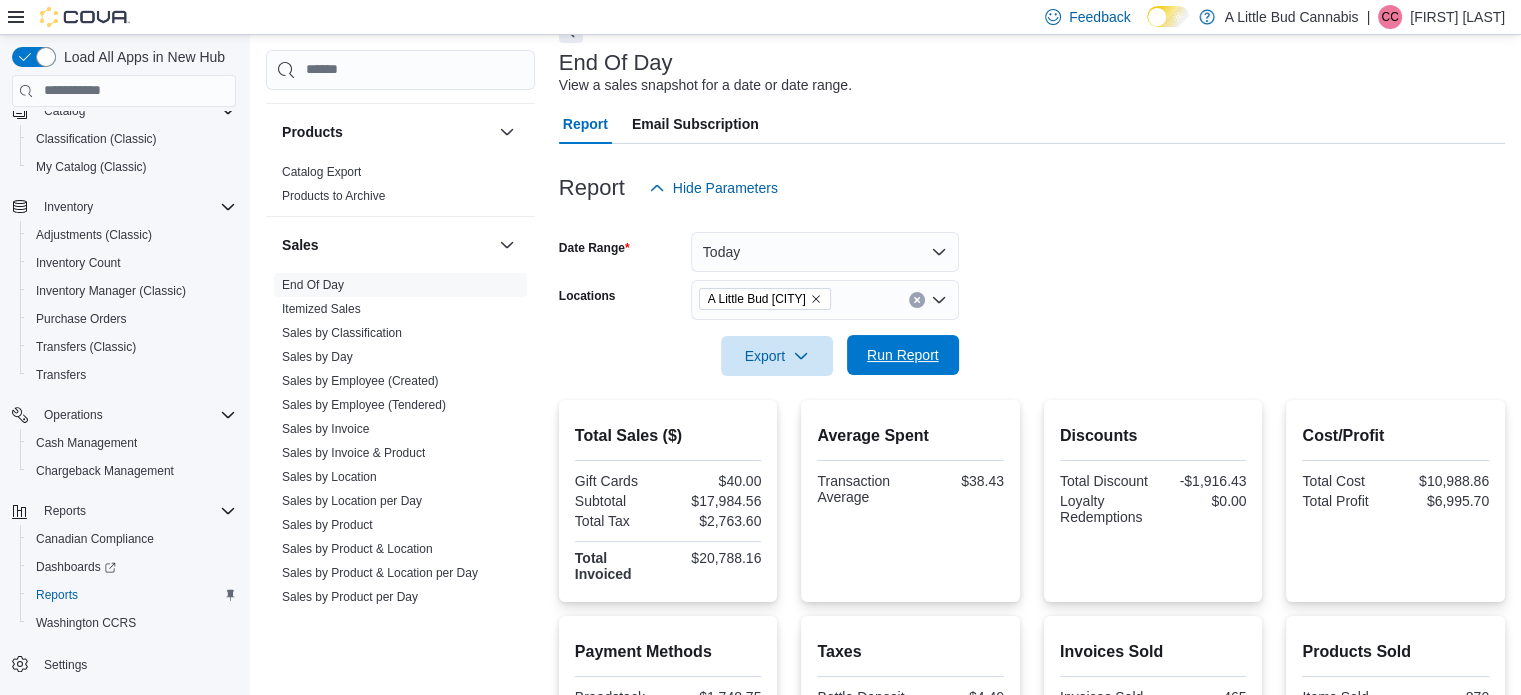 drag, startPoint x: 911, startPoint y: 353, endPoint x: 926, endPoint y: 350, distance: 15.297058 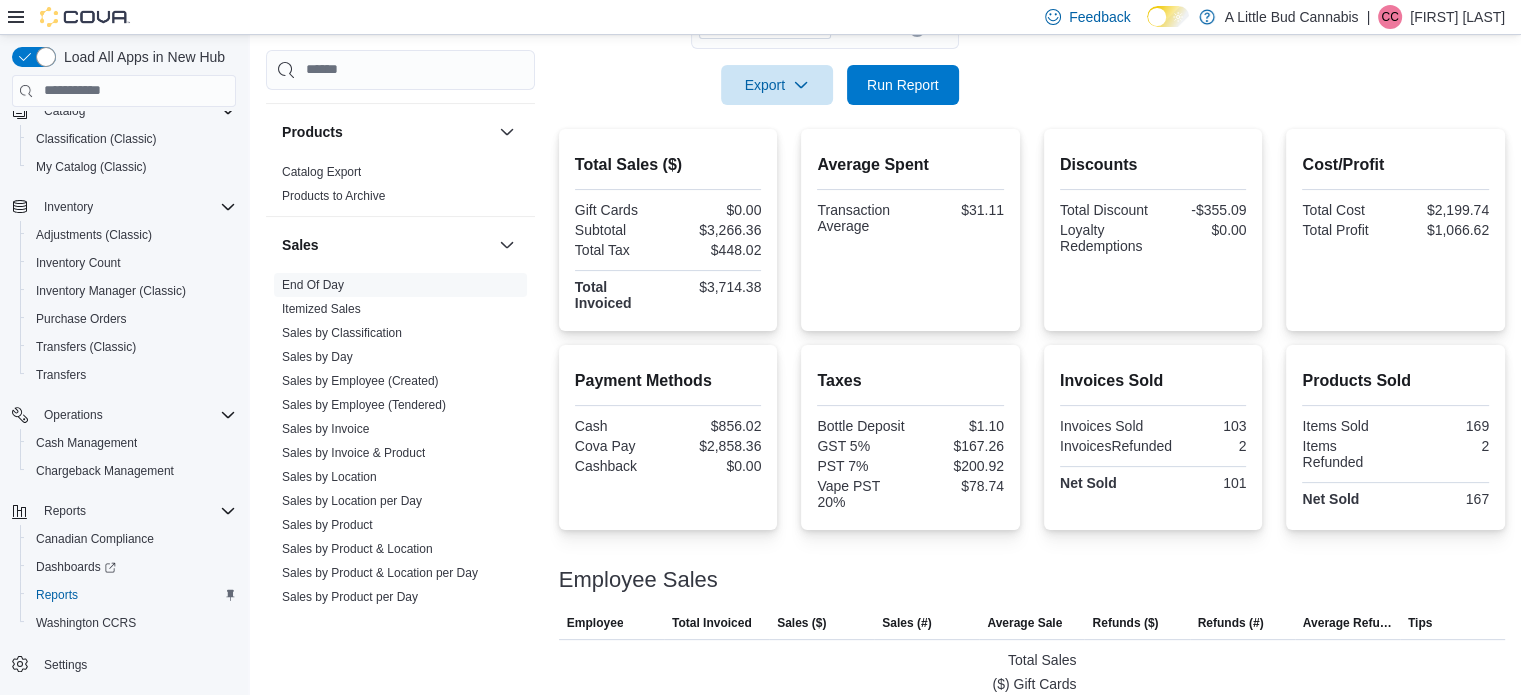 scroll, scrollTop: 349, scrollLeft: 0, axis: vertical 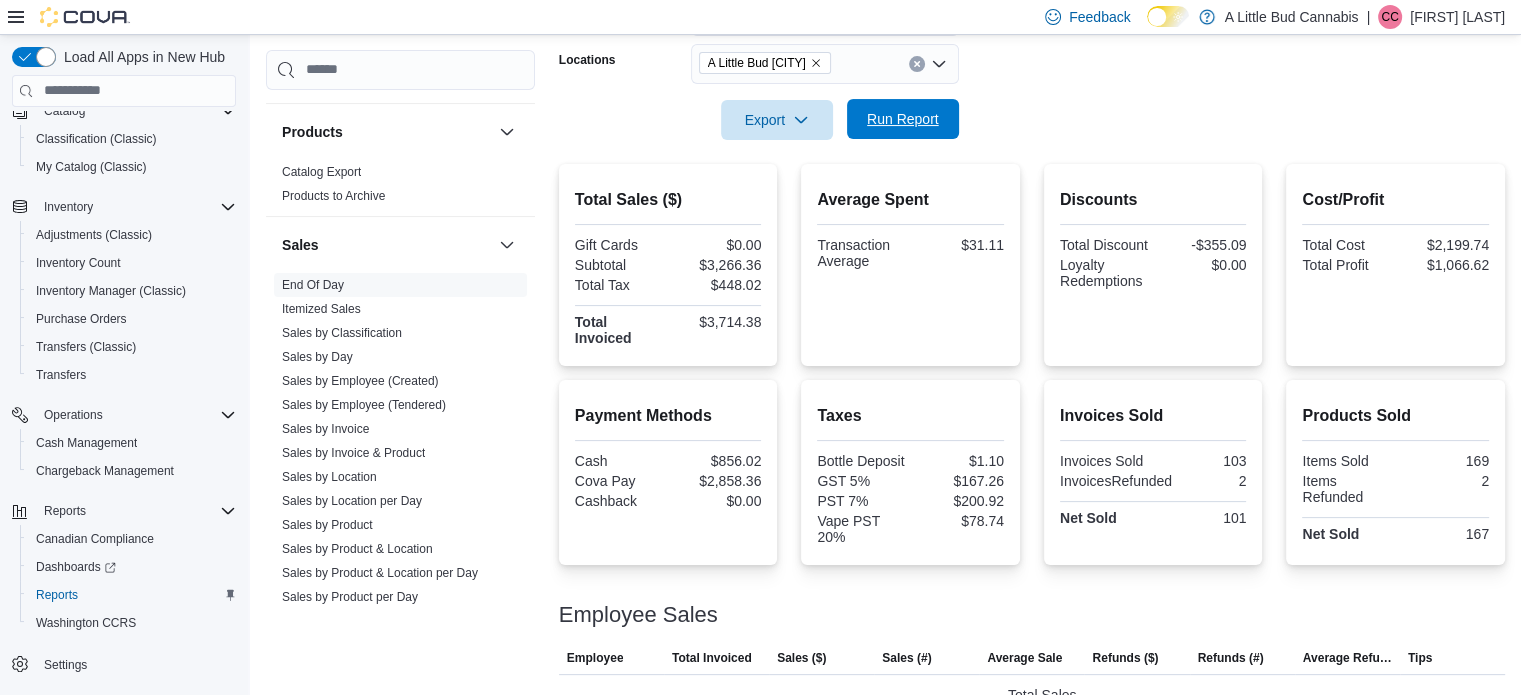click on "Run Report" at bounding box center (903, 119) 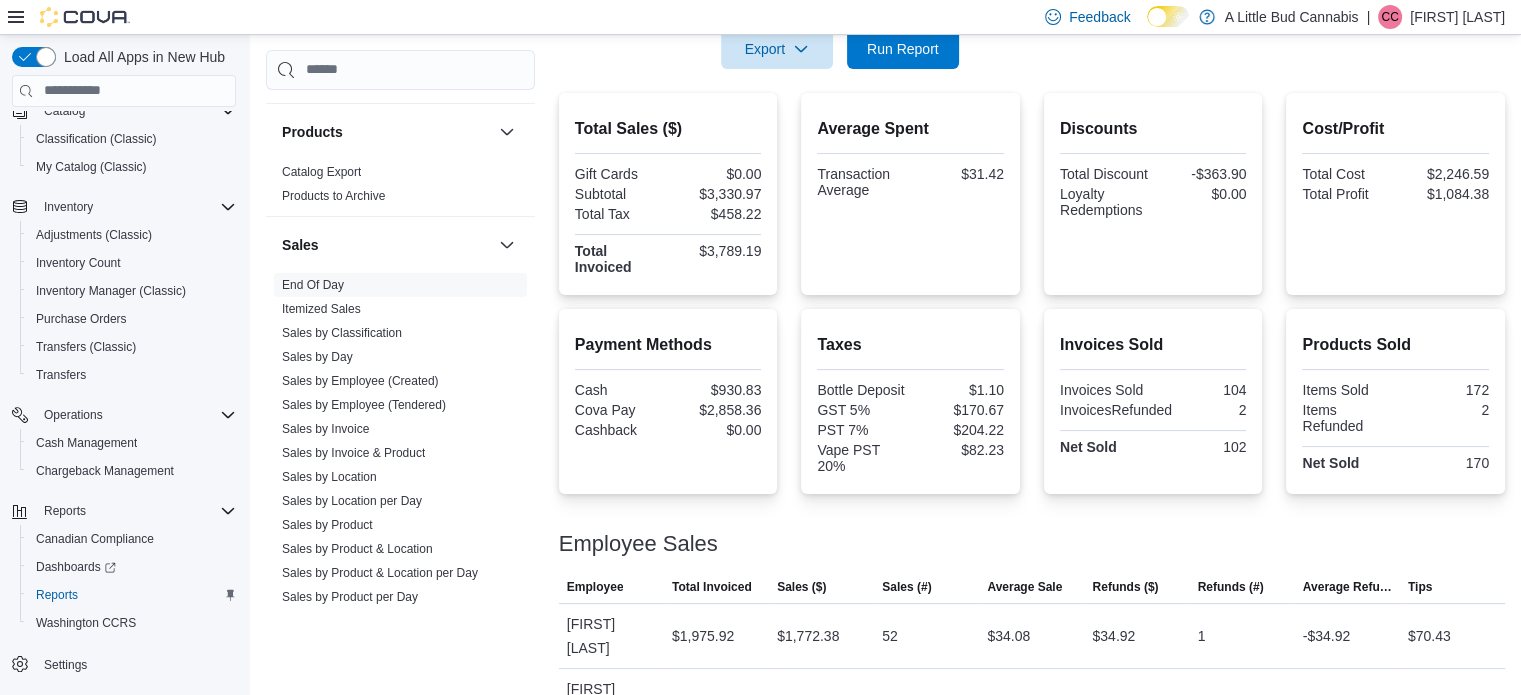scroll, scrollTop: 449, scrollLeft: 0, axis: vertical 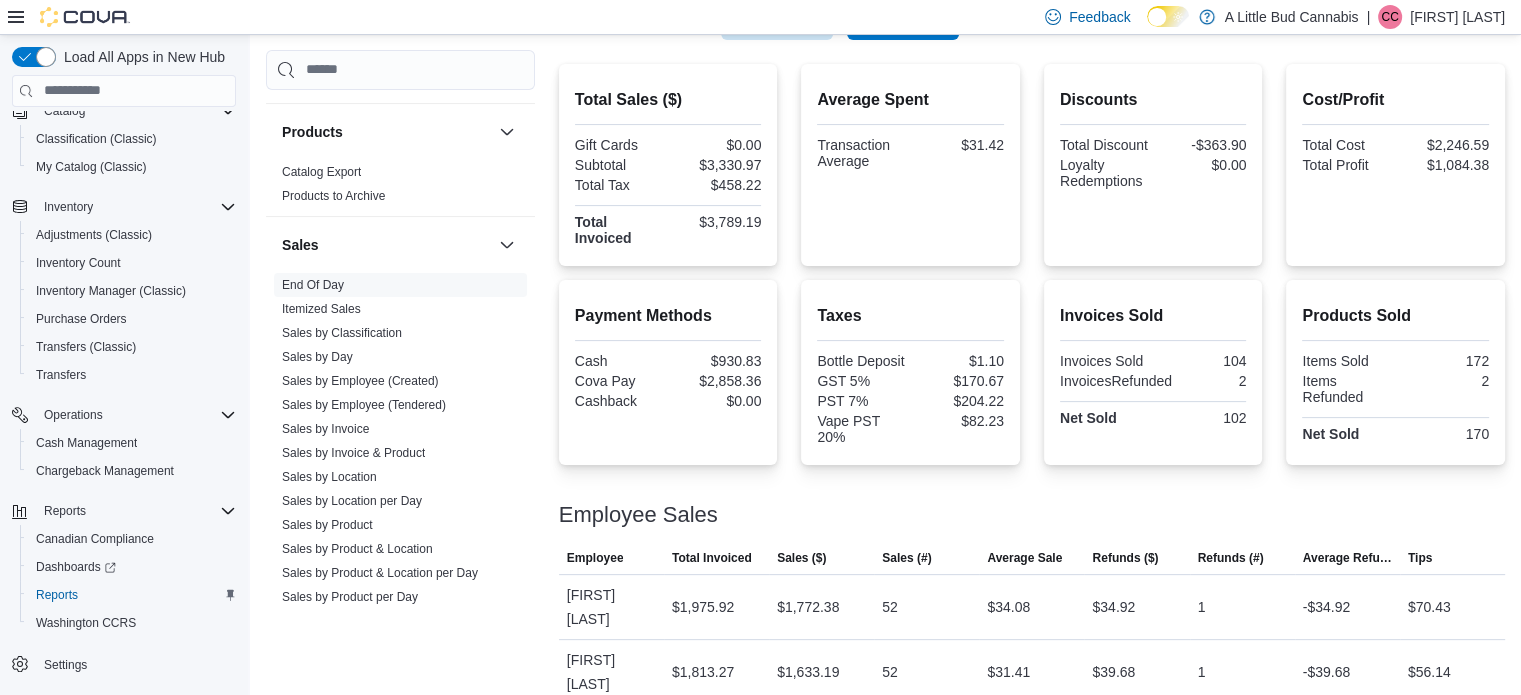 click on "Total Sales ($) Gift Cards $0.00 Subtotal $3,330.97 Total Tax $458.22 Total Invoiced $3,789.19 Average Spent Transaction Average $31.42 Discounts Total Discount -$363.90 Loyalty Redemptions $0.00 Cost/Profit Total Cost $2,246.59 Total Profit $1,084.38 Payment Methods Cash $930.83 Cova Pay $2,858.36 Cashback $0.00 Taxes Bottle Deposit $1.10 GST 5% $170.67 PST 7% $204.22 Vape PST 20% $82.23 Invoices Sold Invoices Sold 104 InvoicesRefunded 2 Net Sold 102 Products Sold Items Sold 172 Items Refunded 2 Net Sold 170 Employee Sales This table contains 2 rows. Employee Total Invoiced Sales ($) Sales ($) Sales (#) Average Sale Refunds ($) Refunds (#) Average Refund Tips Employee Carolyn Cook Total Invoiced $1,975.92 Sales ($) $1,772.38 Sales (#) 52 Average Sale $34.08 Refunds ($) $34.92 Refunds (#) 1 Average Refund -$34.92 Tips $70.43 Employee Haeley Dunsdon Total Invoiced $1,813.27 Sales ($) $1,633.19 Sales (#) 52 Average Sale $31.41 Refunds ($) $39.68 Refunds (#) 1 Average Refund -$39.68 Tips $56.14" at bounding box center (1032, 384) 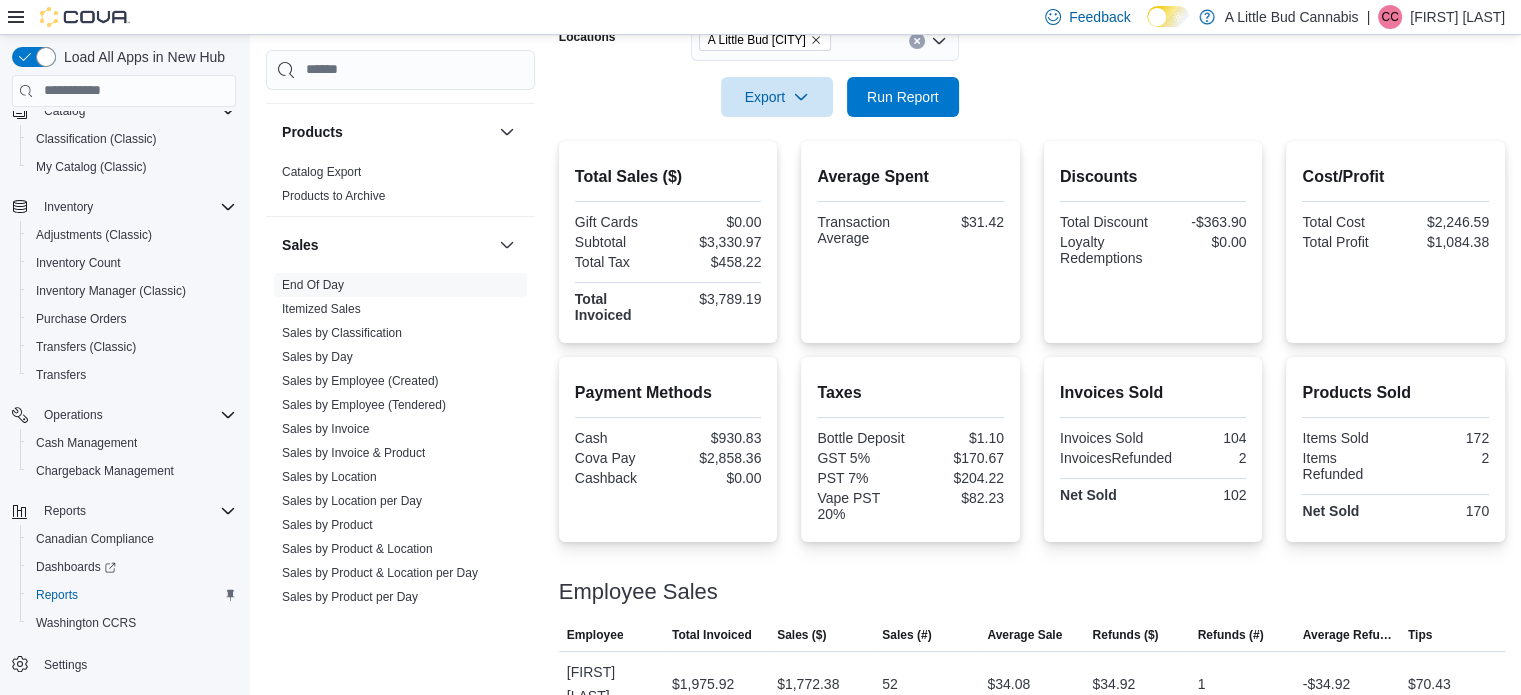 scroll, scrollTop: 249, scrollLeft: 0, axis: vertical 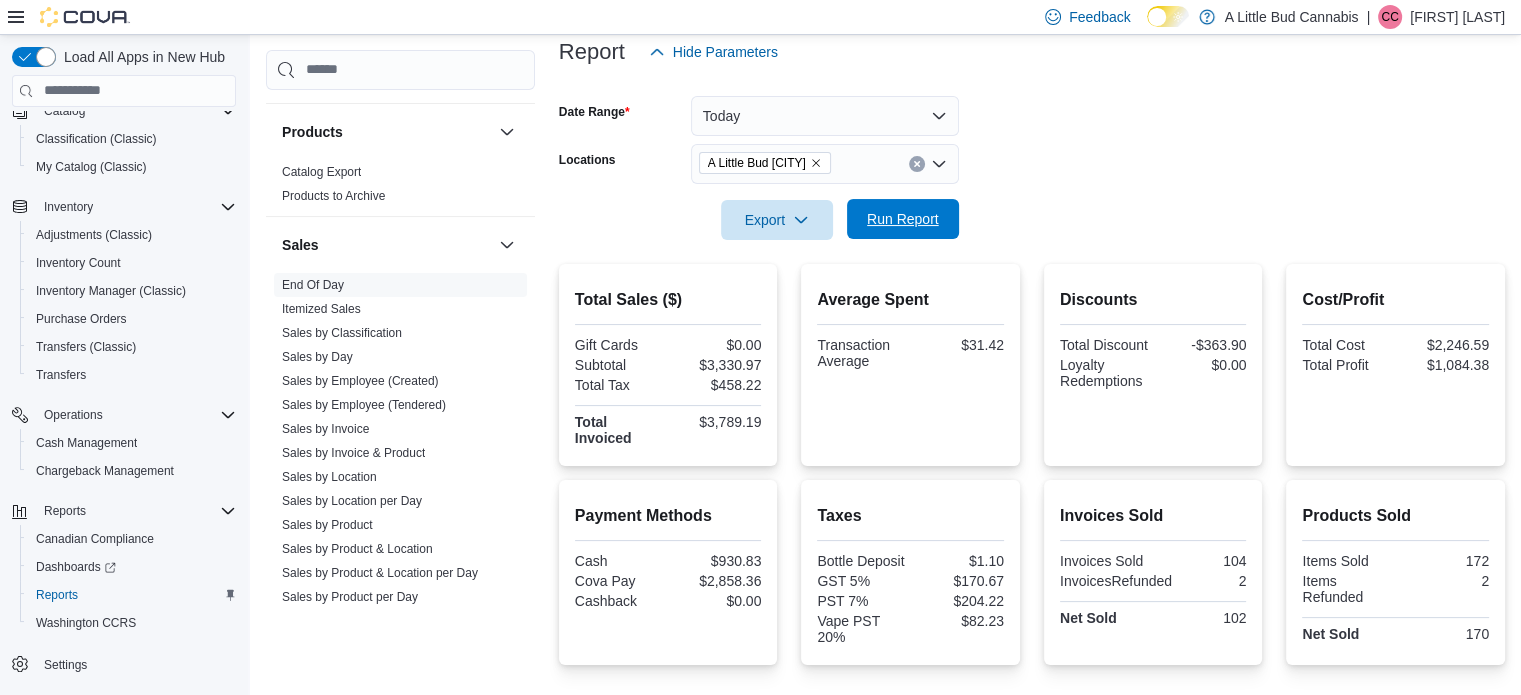 click on "Run Report" at bounding box center [903, 219] 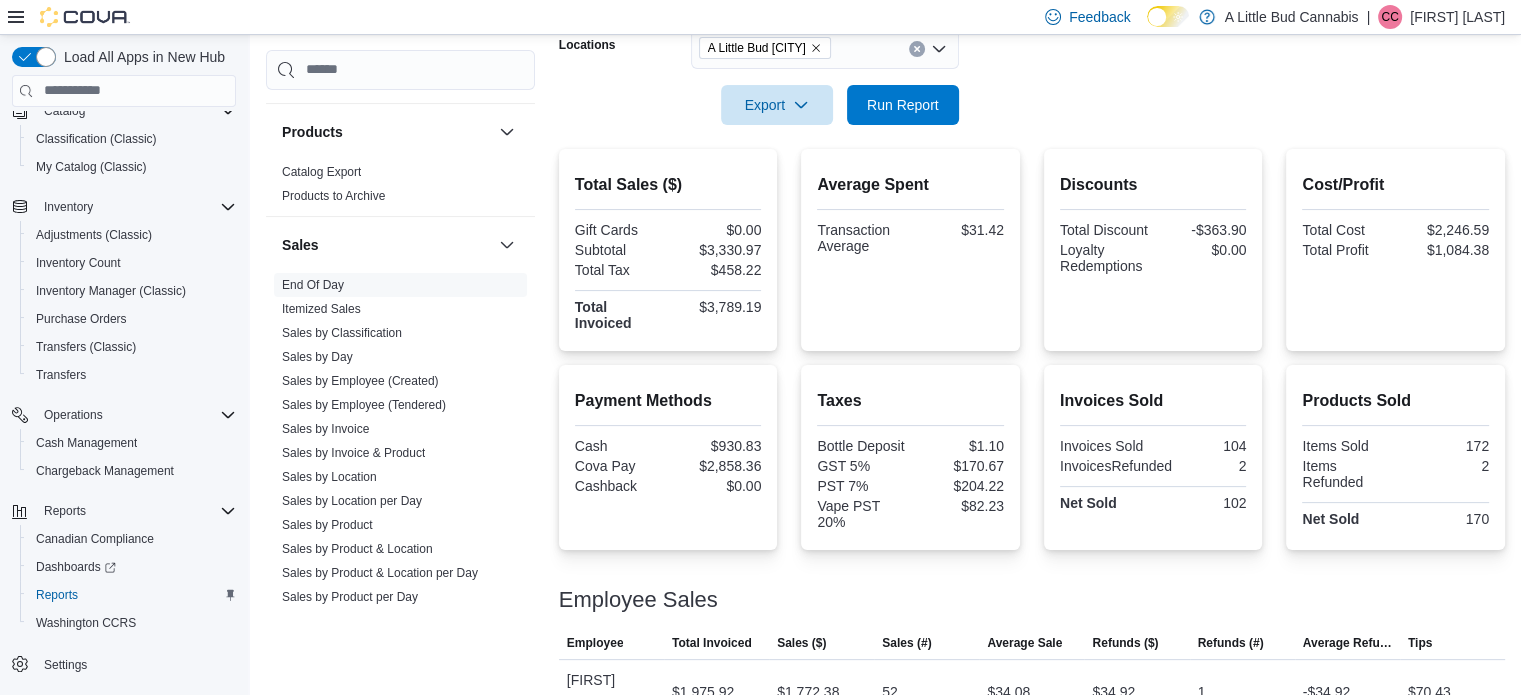 scroll, scrollTop: 449, scrollLeft: 0, axis: vertical 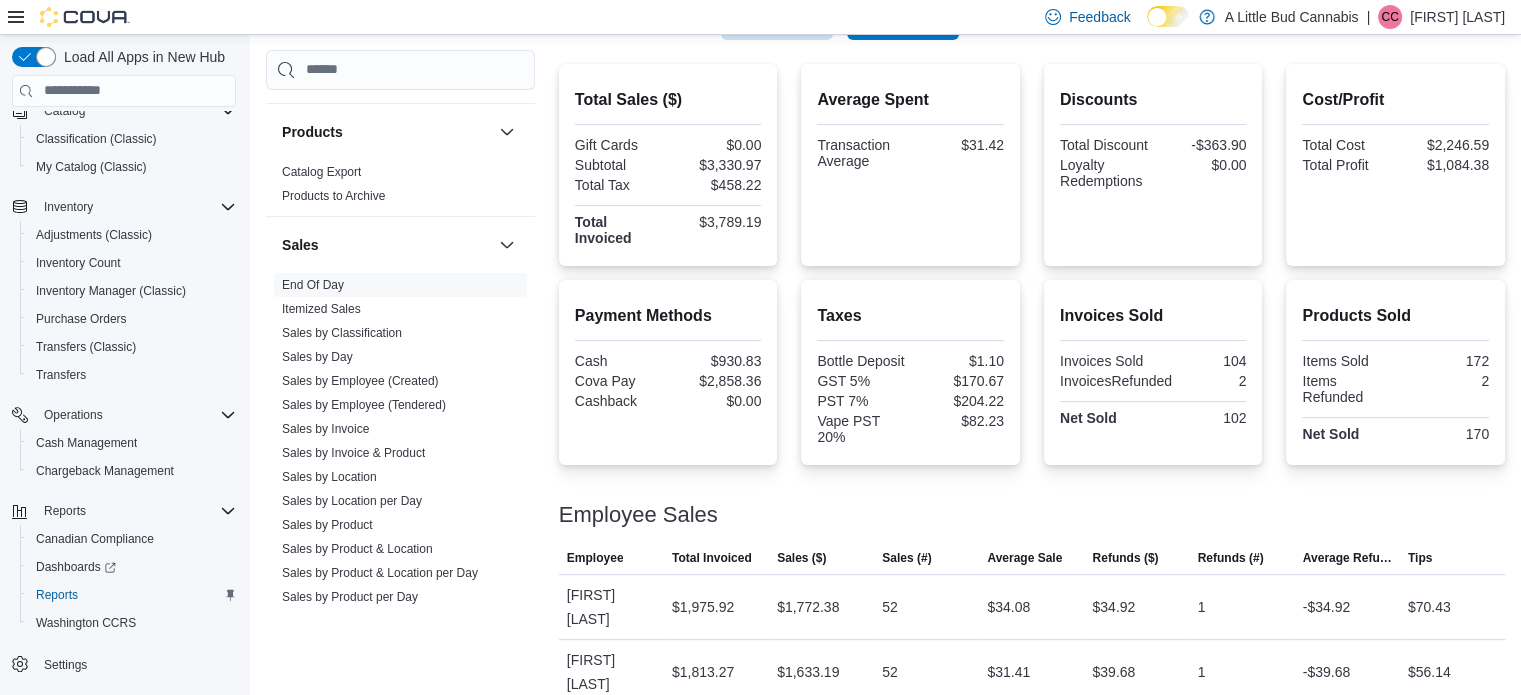 click on "Total Sales ($) Gift Cards $0.00 Subtotal $3,330.97 Total Tax $458.22 Total Invoiced $3,789.19 Average Spent Transaction Average $31.42 Discounts Total Discount -$363.90 Loyalty Redemptions $0.00 Cost/Profit Total Cost $2,246.59 Total Profit $1,084.38" at bounding box center [1032, 165] 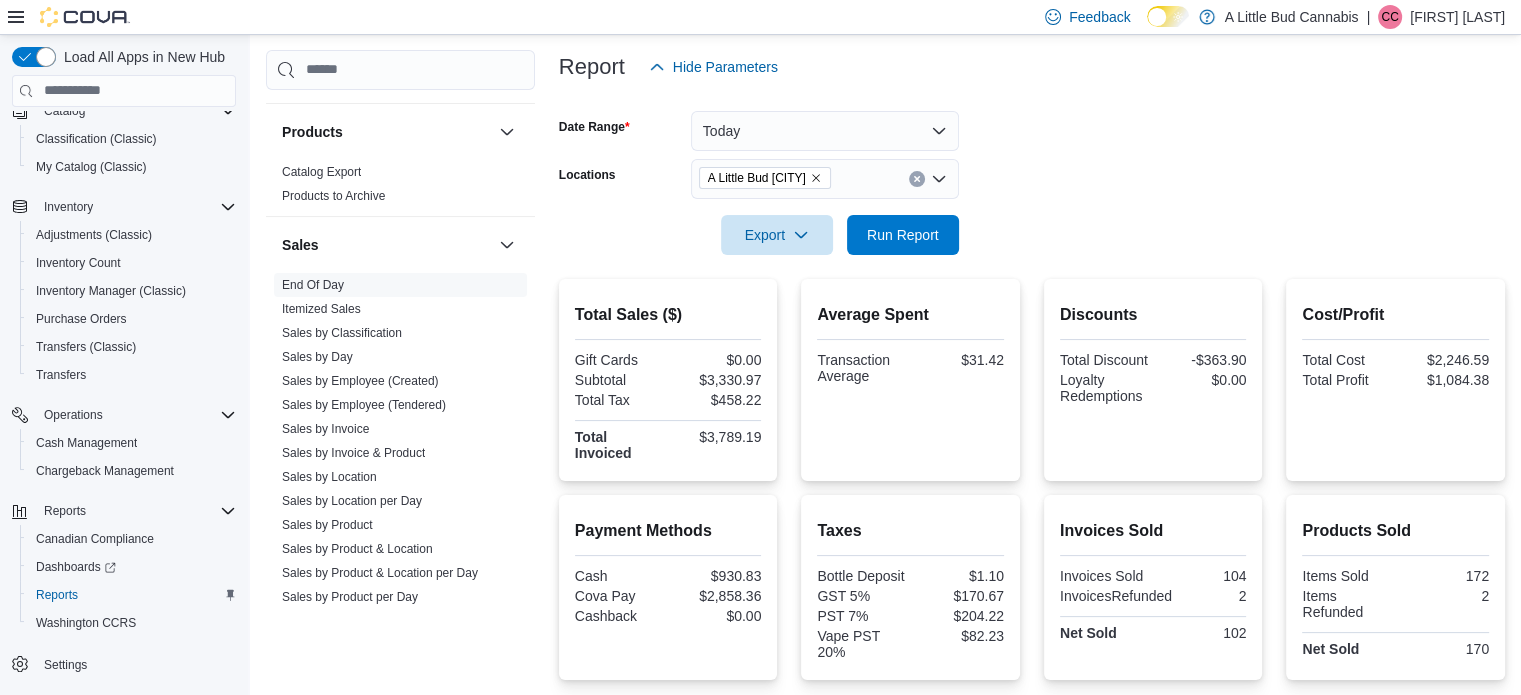 scroll, scrollTop: 300, scrollLeft: 0, axis: vertical 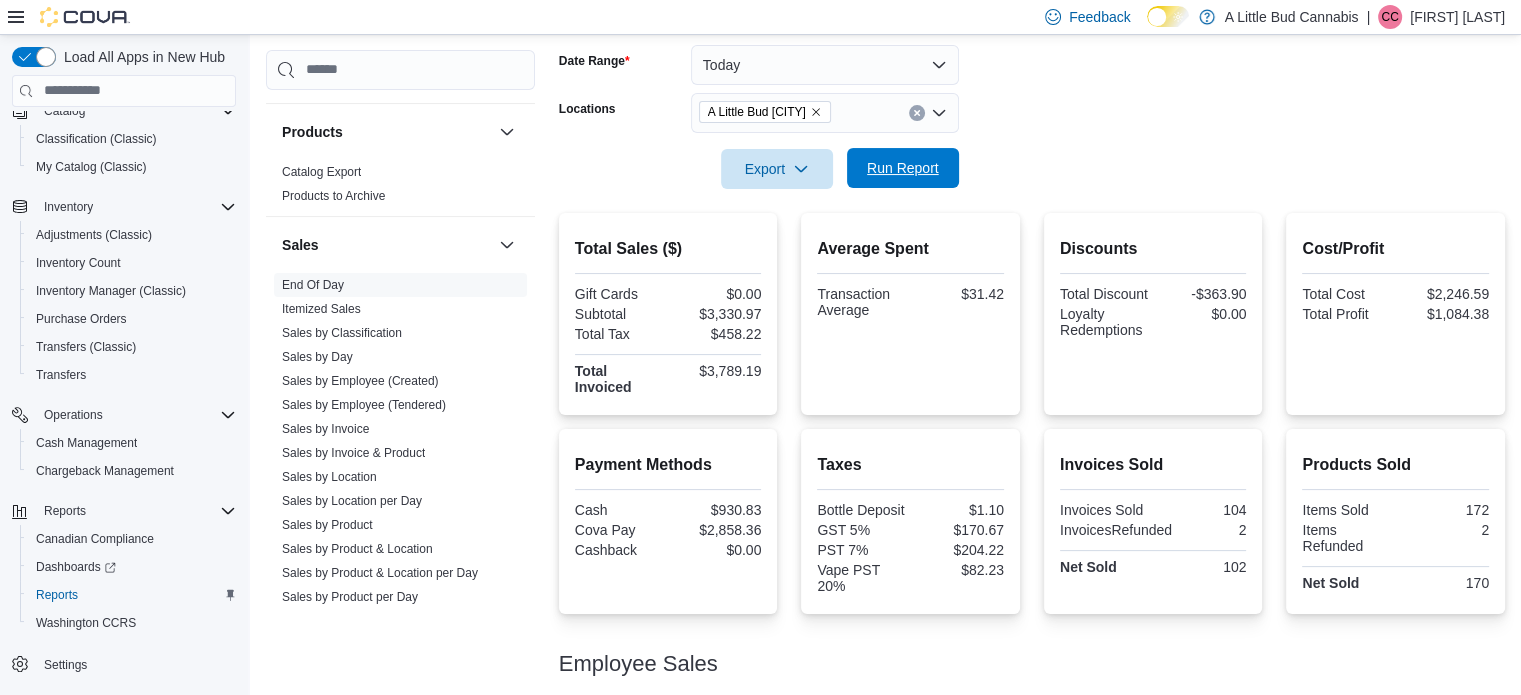 click on "Run Report" at bounding box center [903, 168] 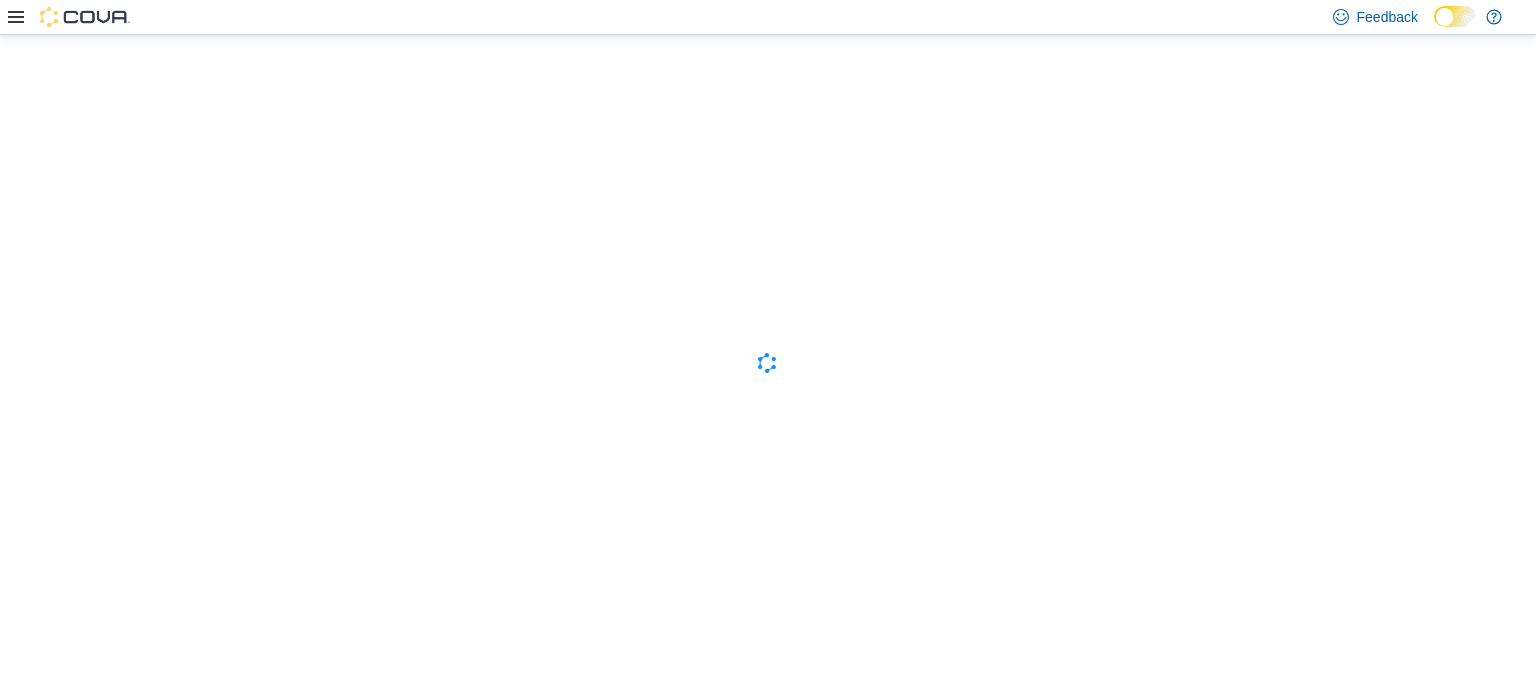 scroll, scrollTop: 0, scrollLeft: 0, axis: both 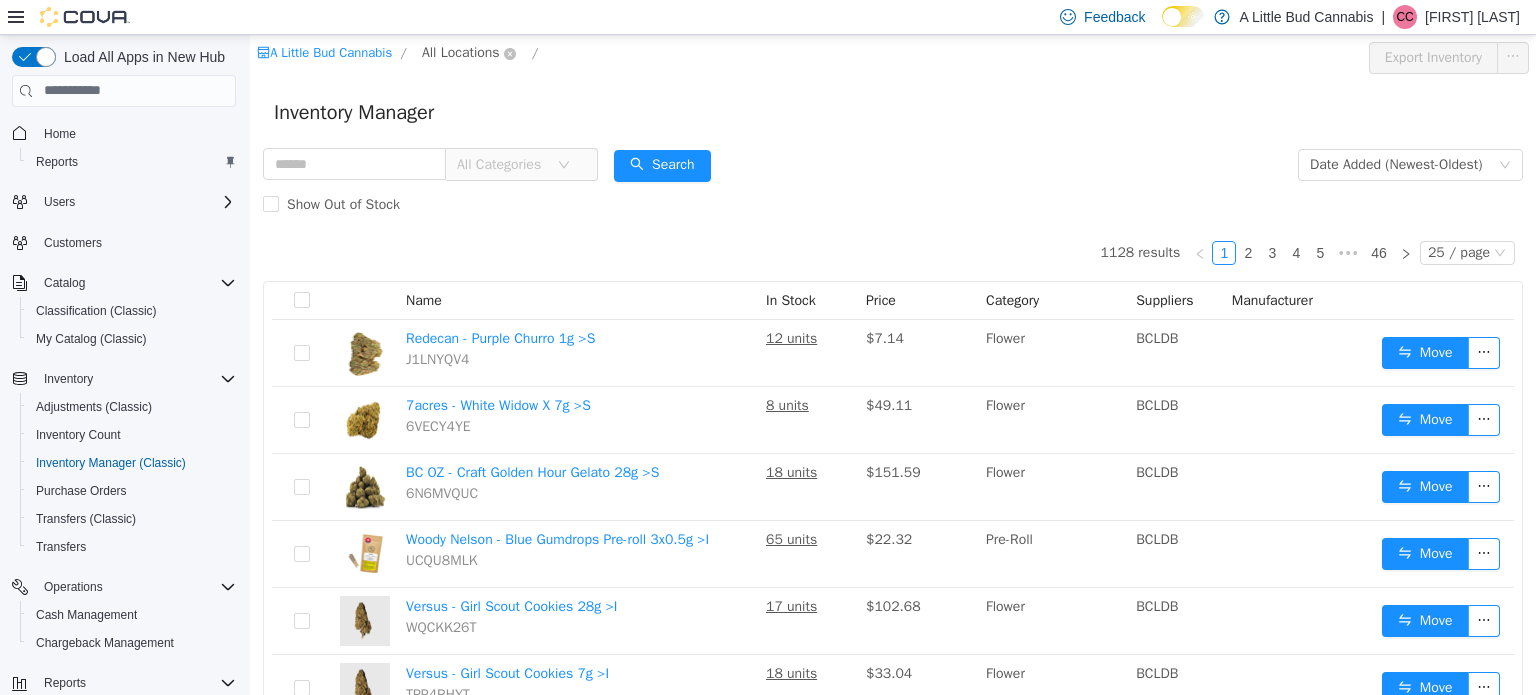 click on "All Locations" at bounding box center [461, 52] 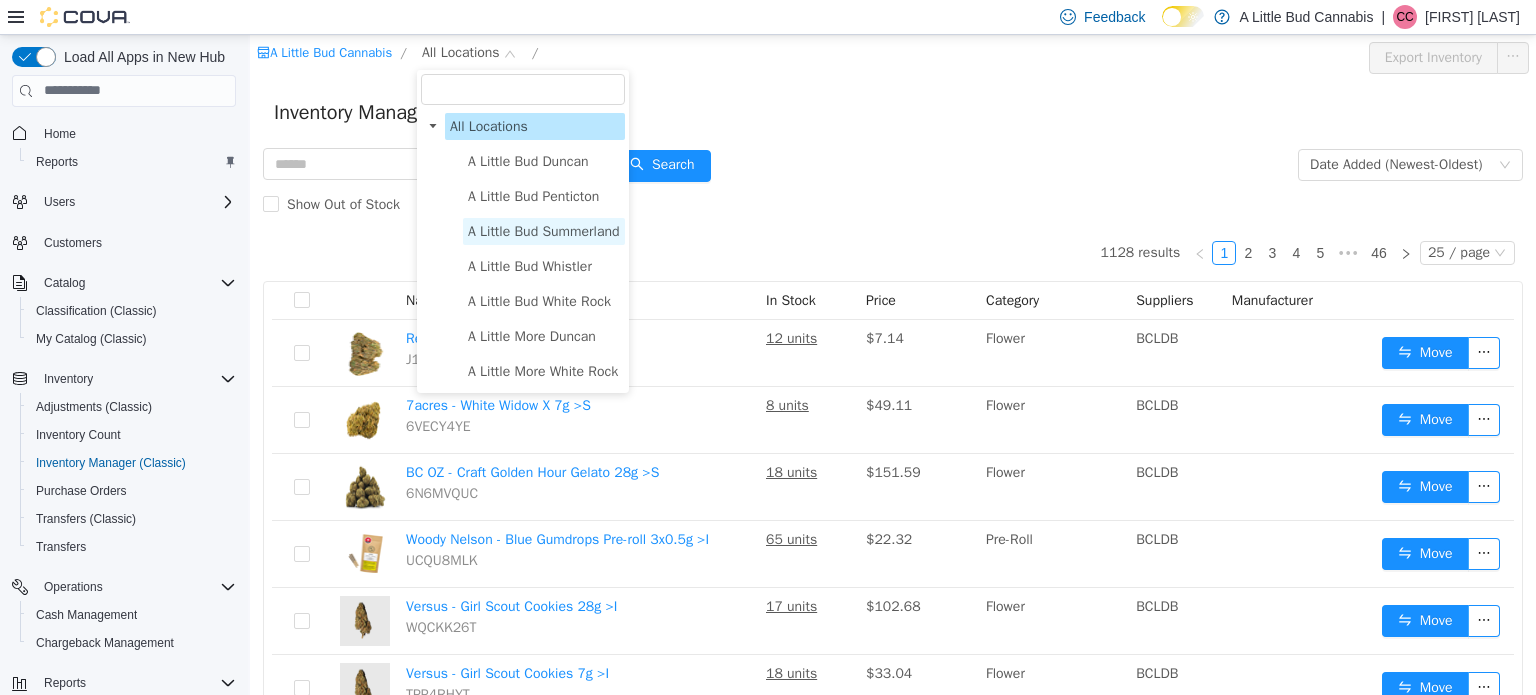 click on "A Little Bud [CITY]" at bounding box center [544, 230] 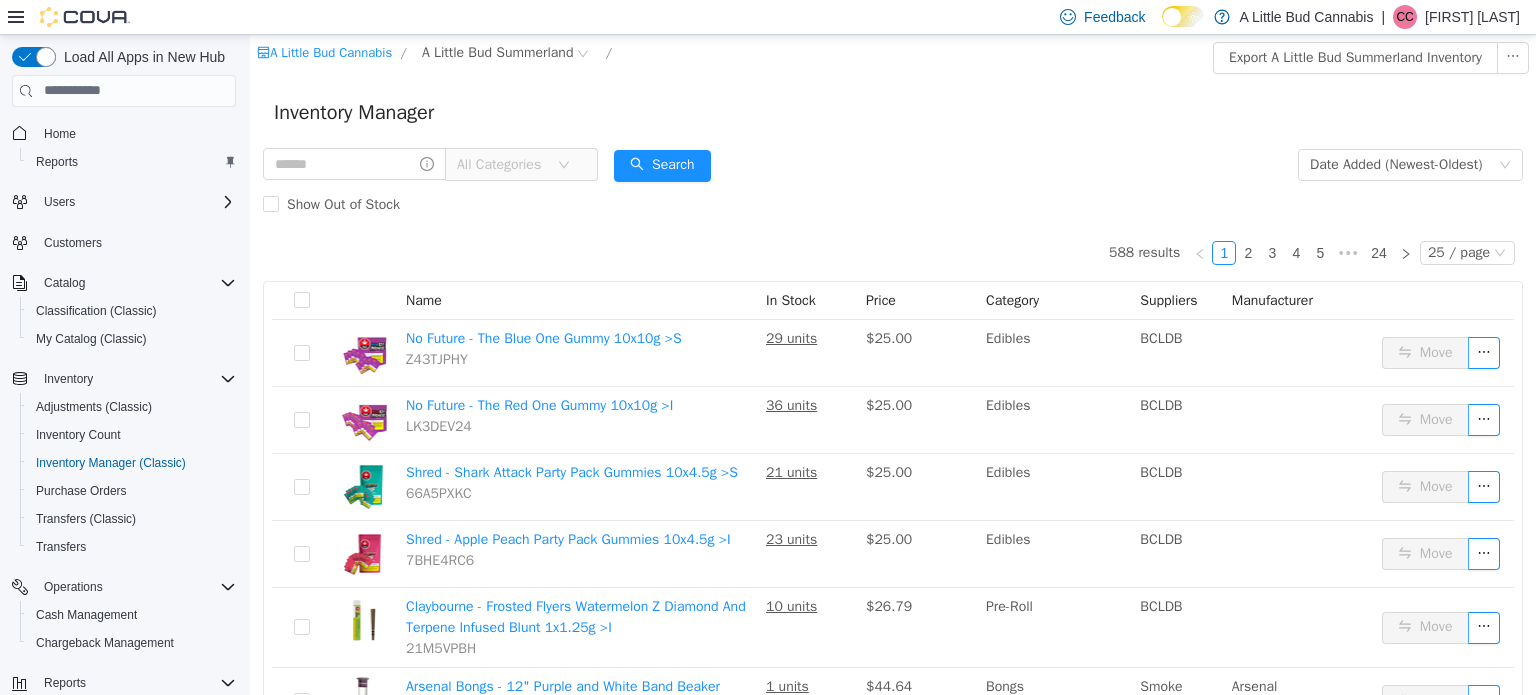 click on "All Categories" at bounding box center (502, 164) 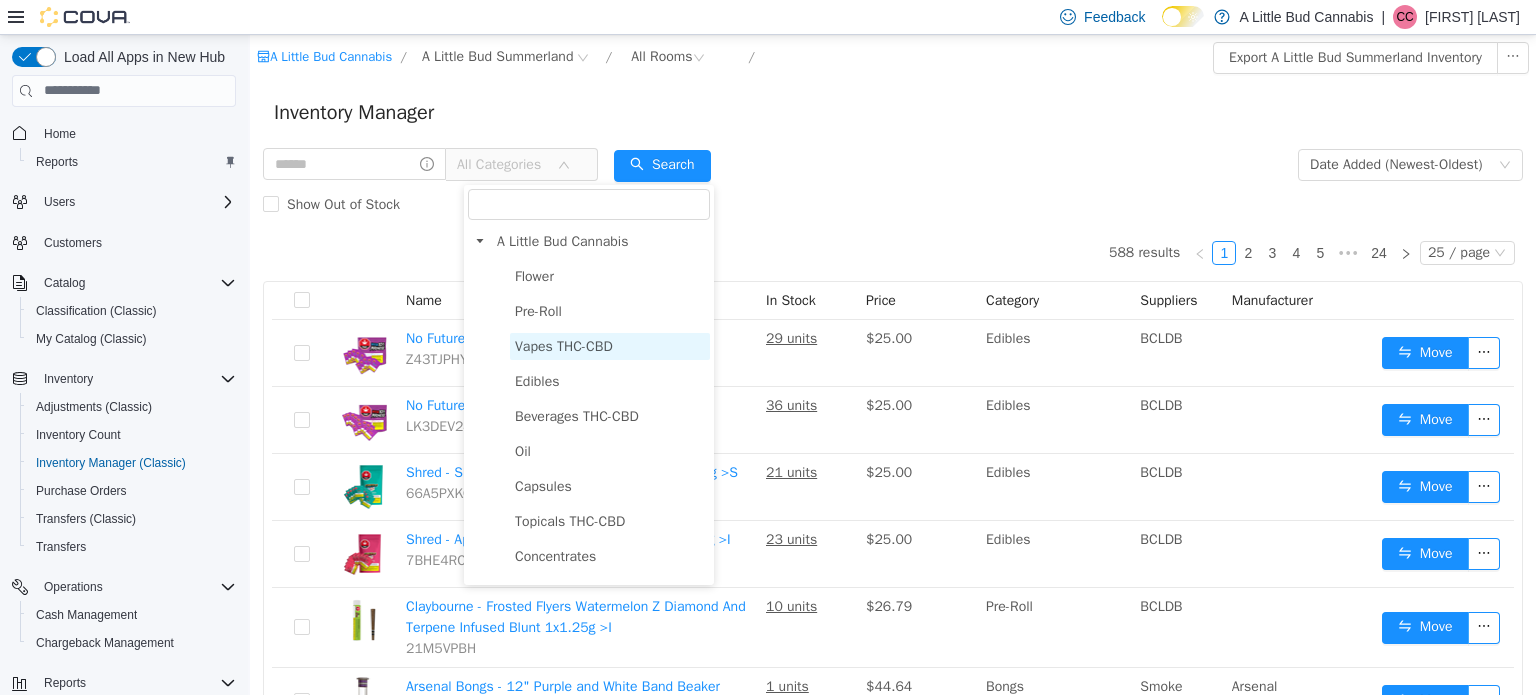 click on "Vapes THC-CBD" at bounding box center (564, 345) 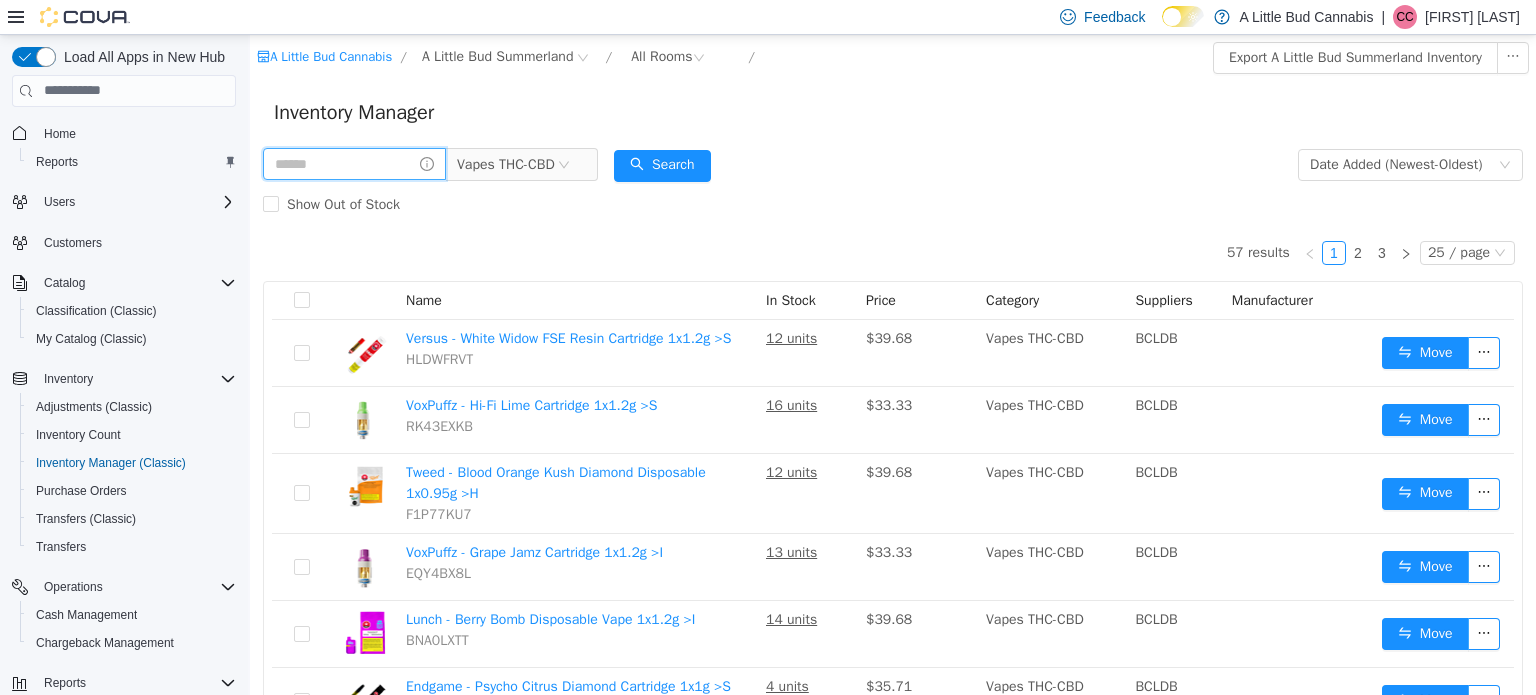 click at bounding box center (354, 163) 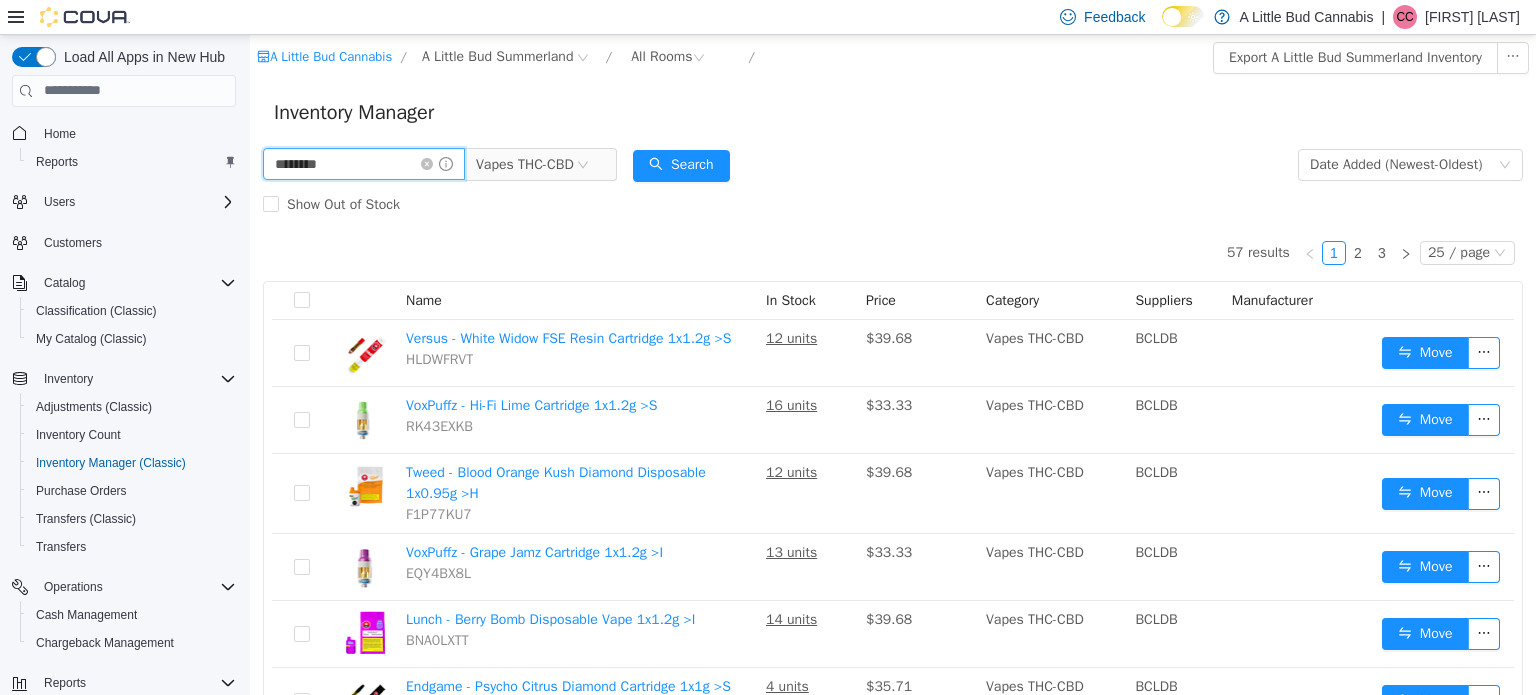 type on "********" 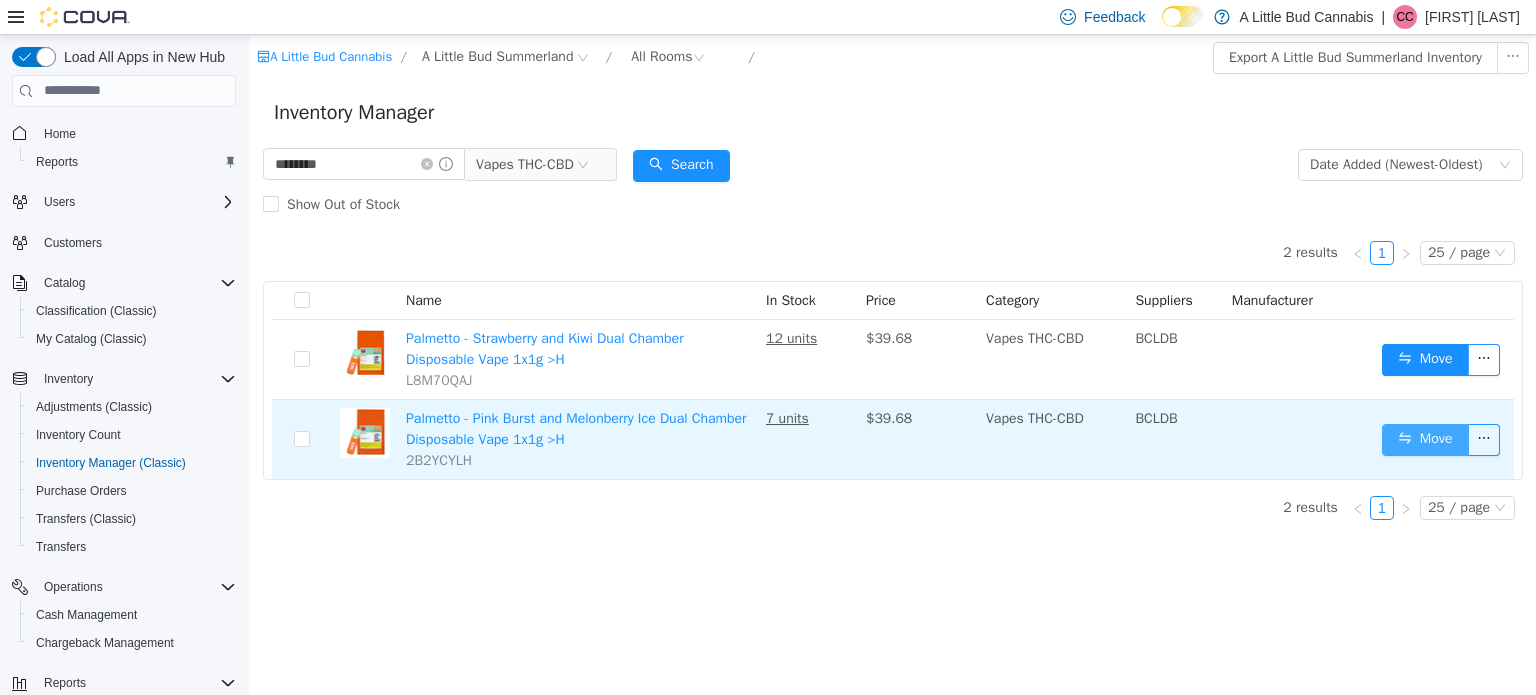 click on "Move" at bounding box center (1425, 439) 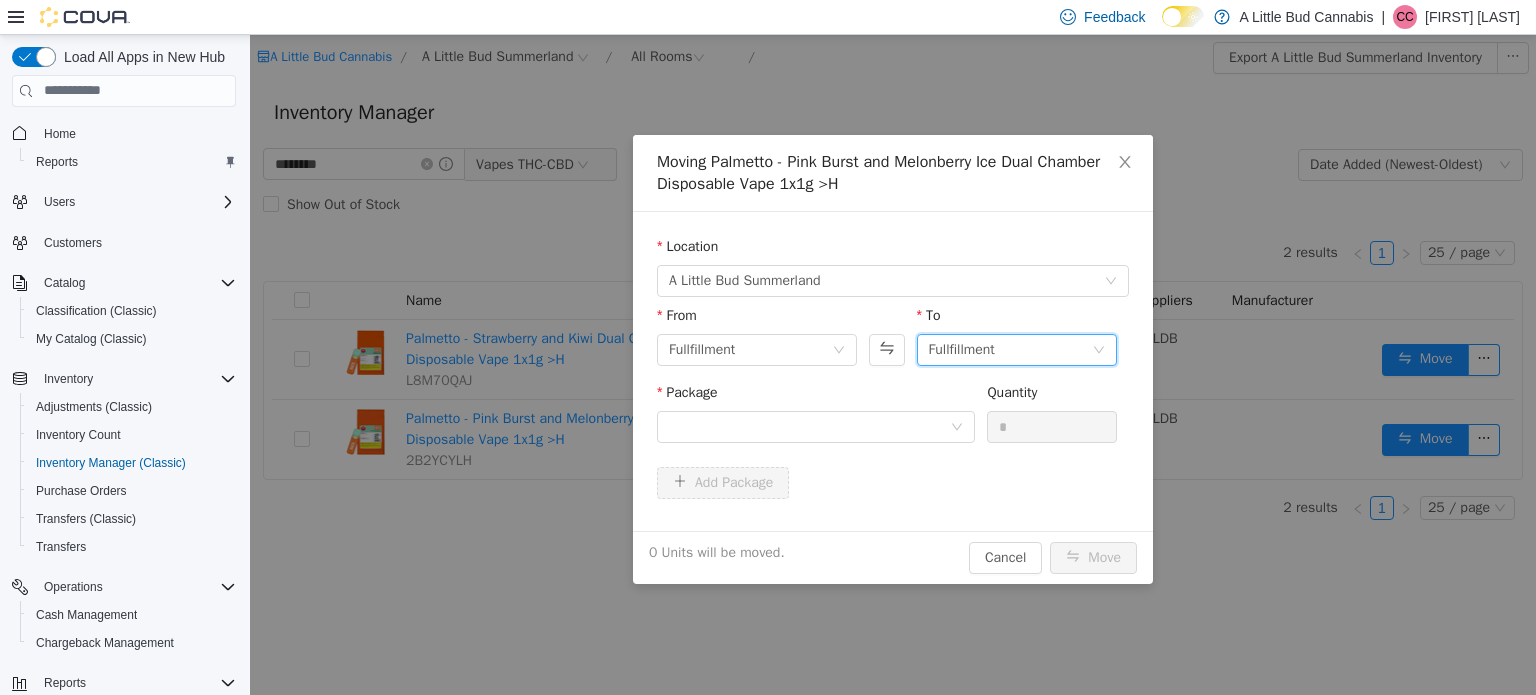 click on "Fullfillment" at bounding box center [1010, 349] 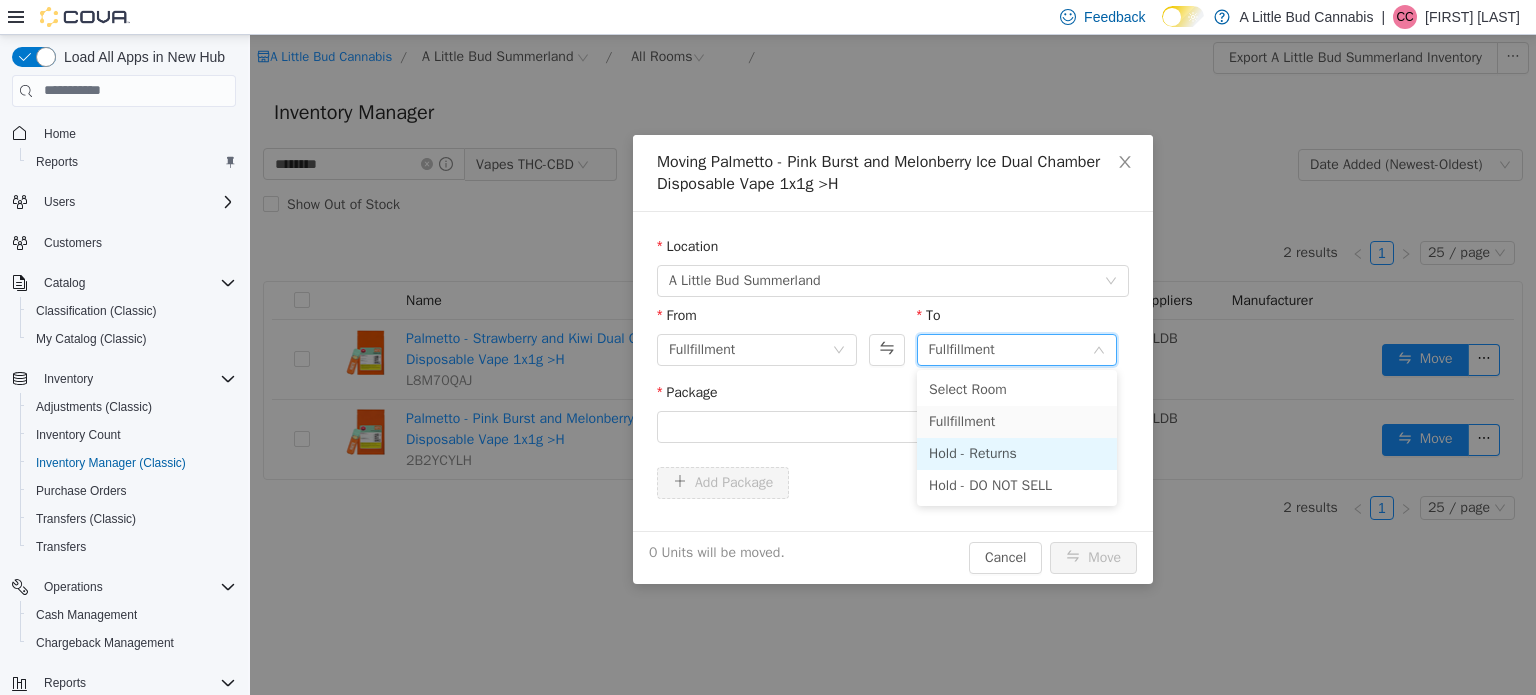 drag, startPoint x: 1037, startPoint y: 451, endPoint x: 820, endPoint y: 414, distance: 220.13177 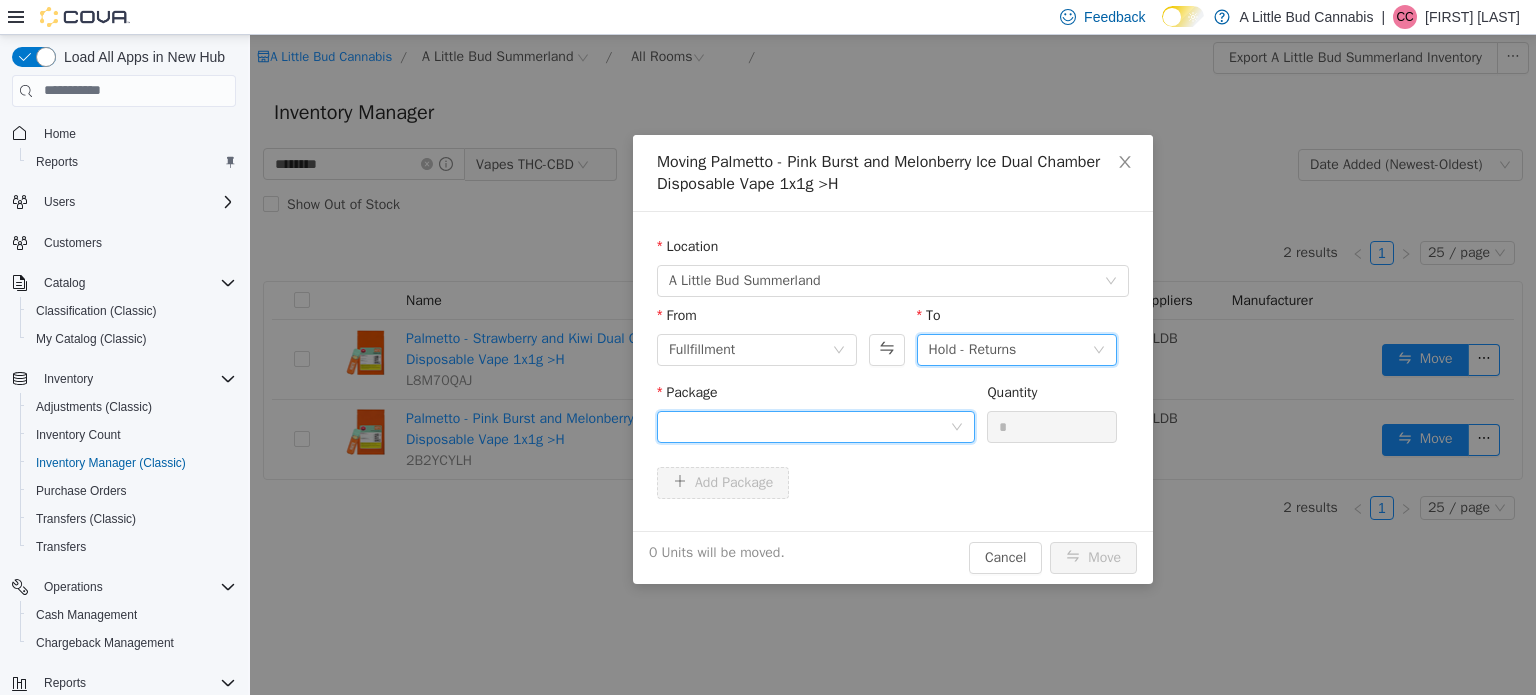 click at bounding box center (809, 426) 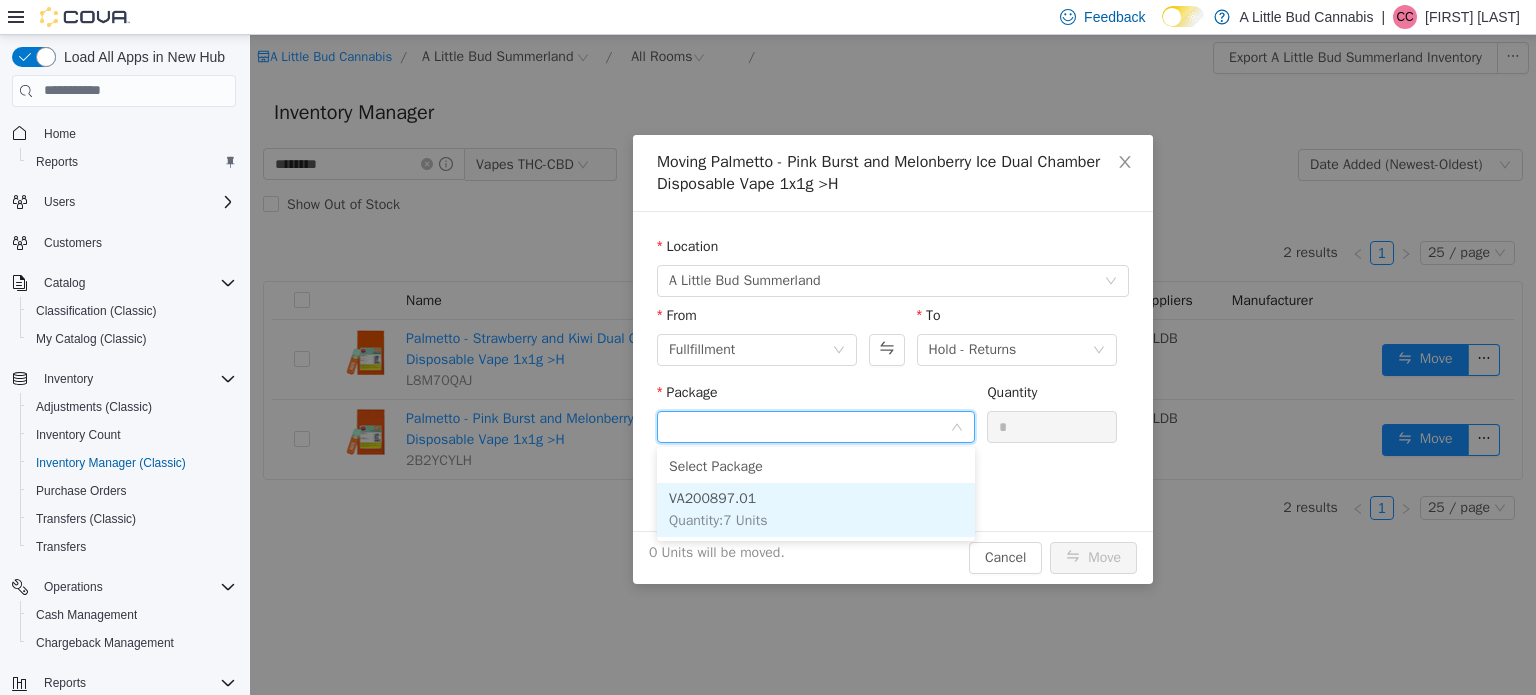 click on "VA200897.01 Quantity :  7 Units" at bounding box center (816, 509) 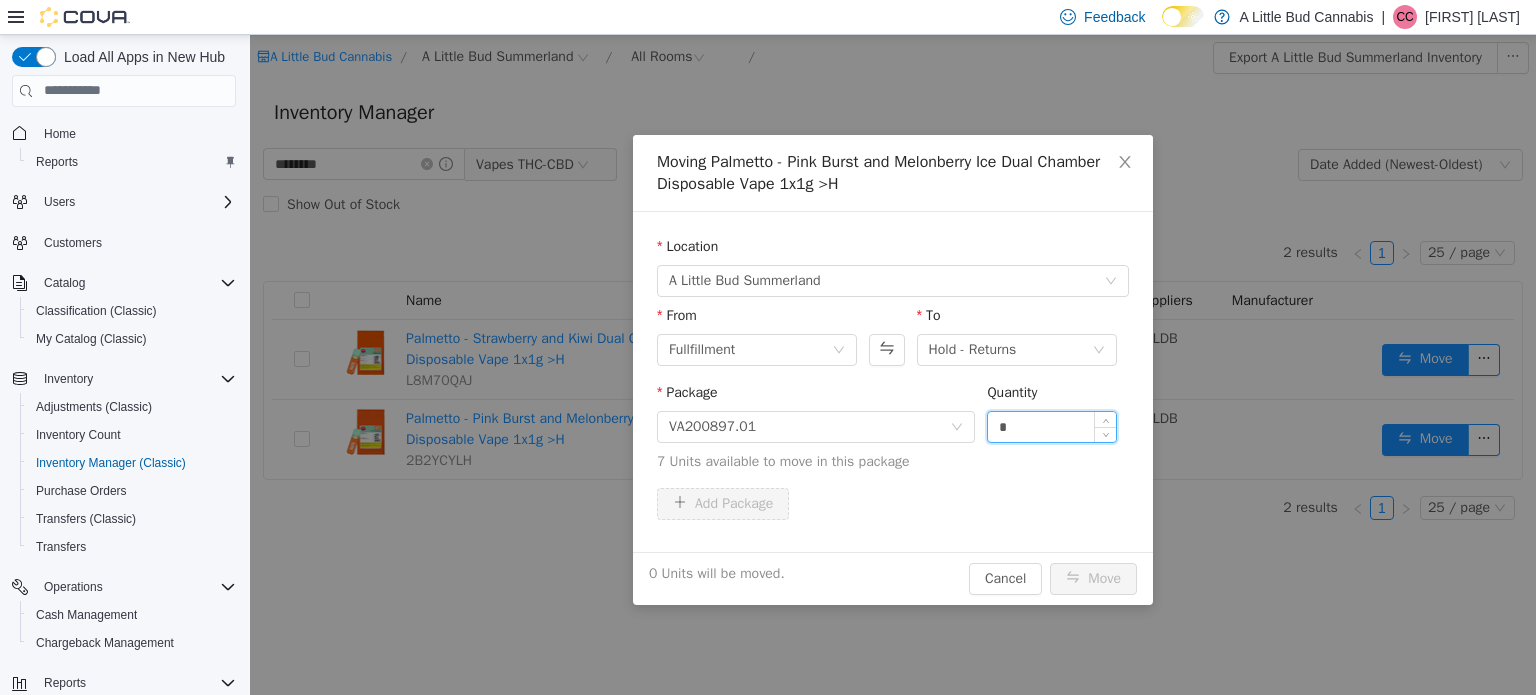 click on "*" at bounding box center [1052, 426] 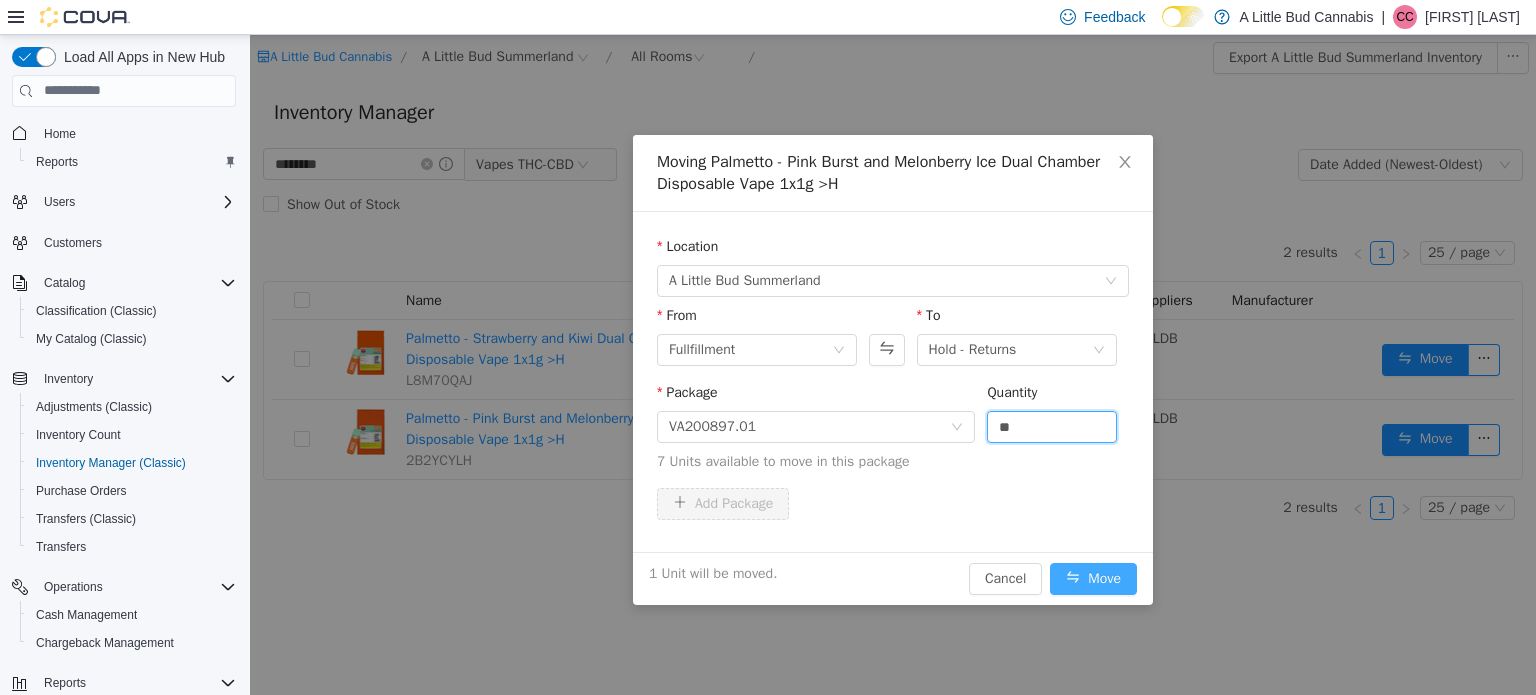 type on "*" 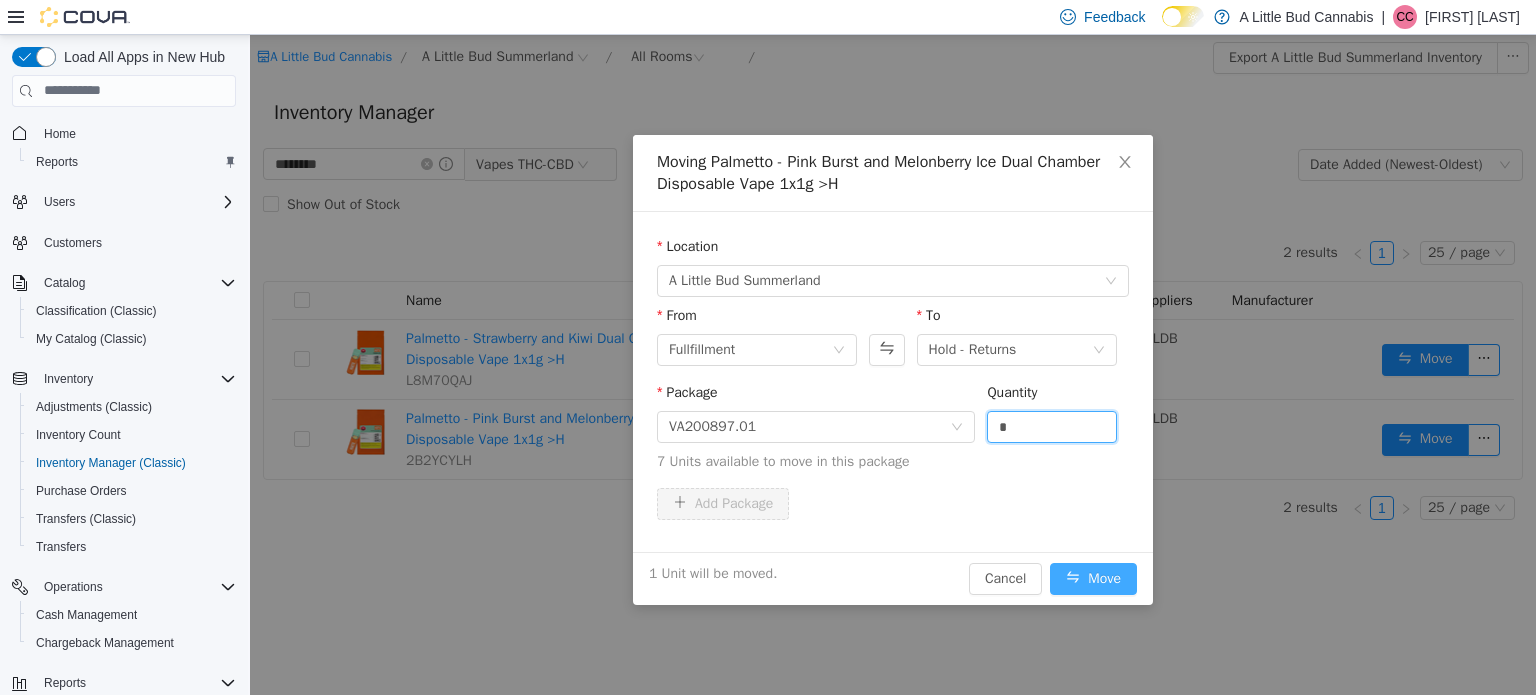 click on "Move" at bounding box center (1093, 578) 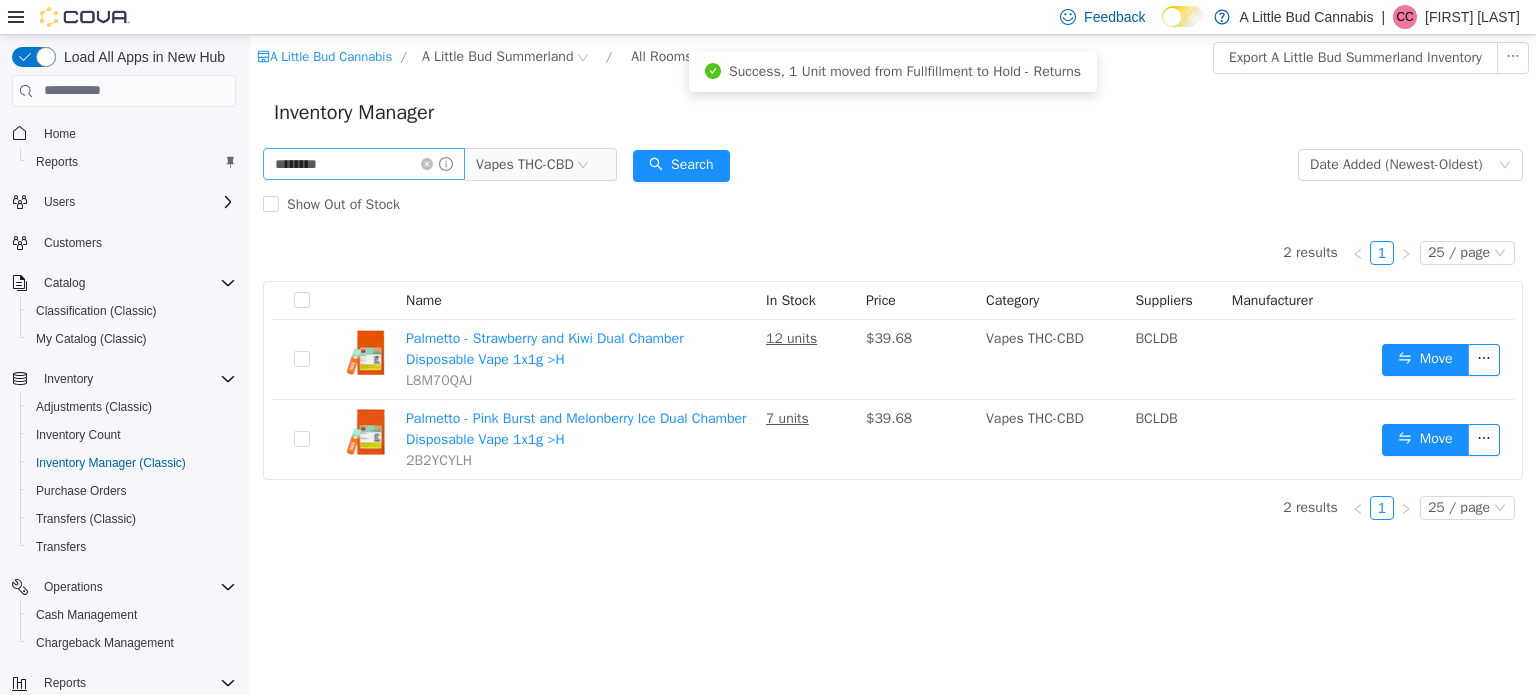 click 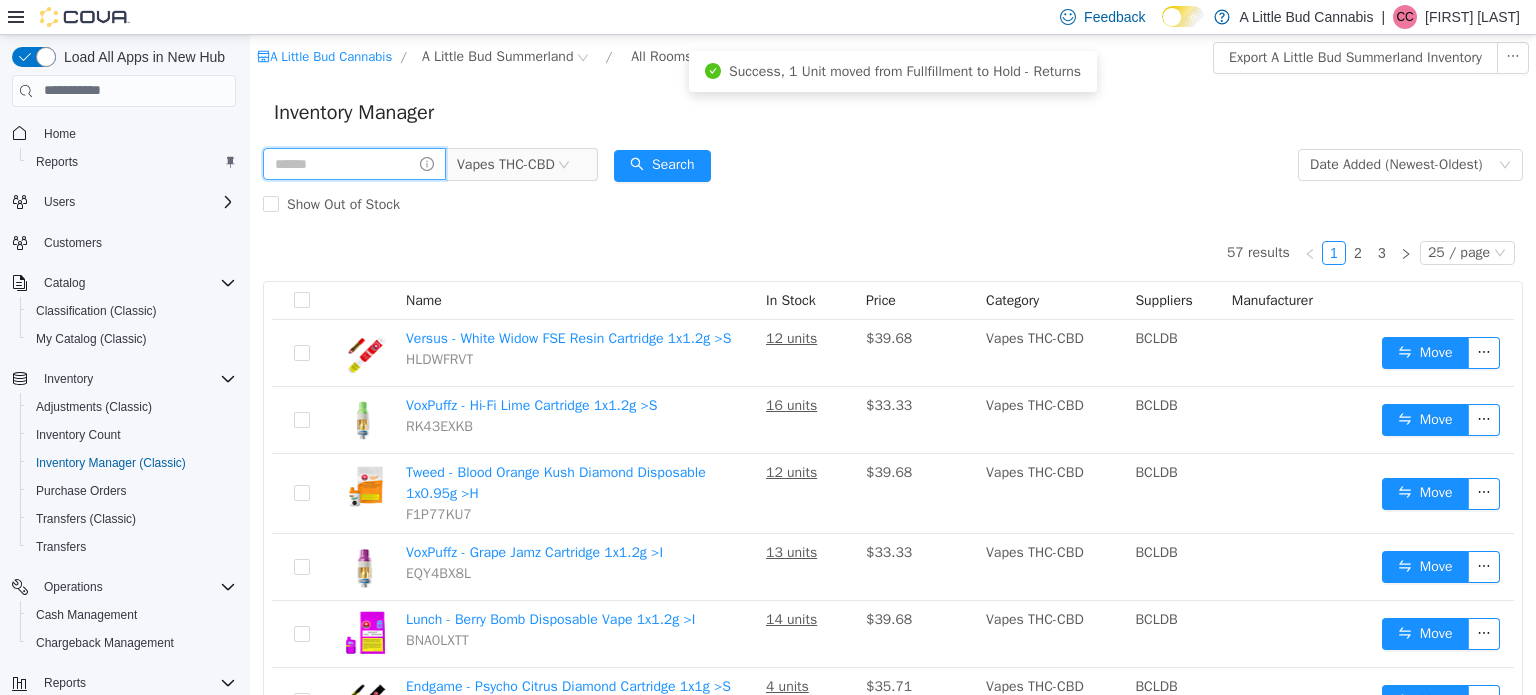 click at bounding box center [354, 163] 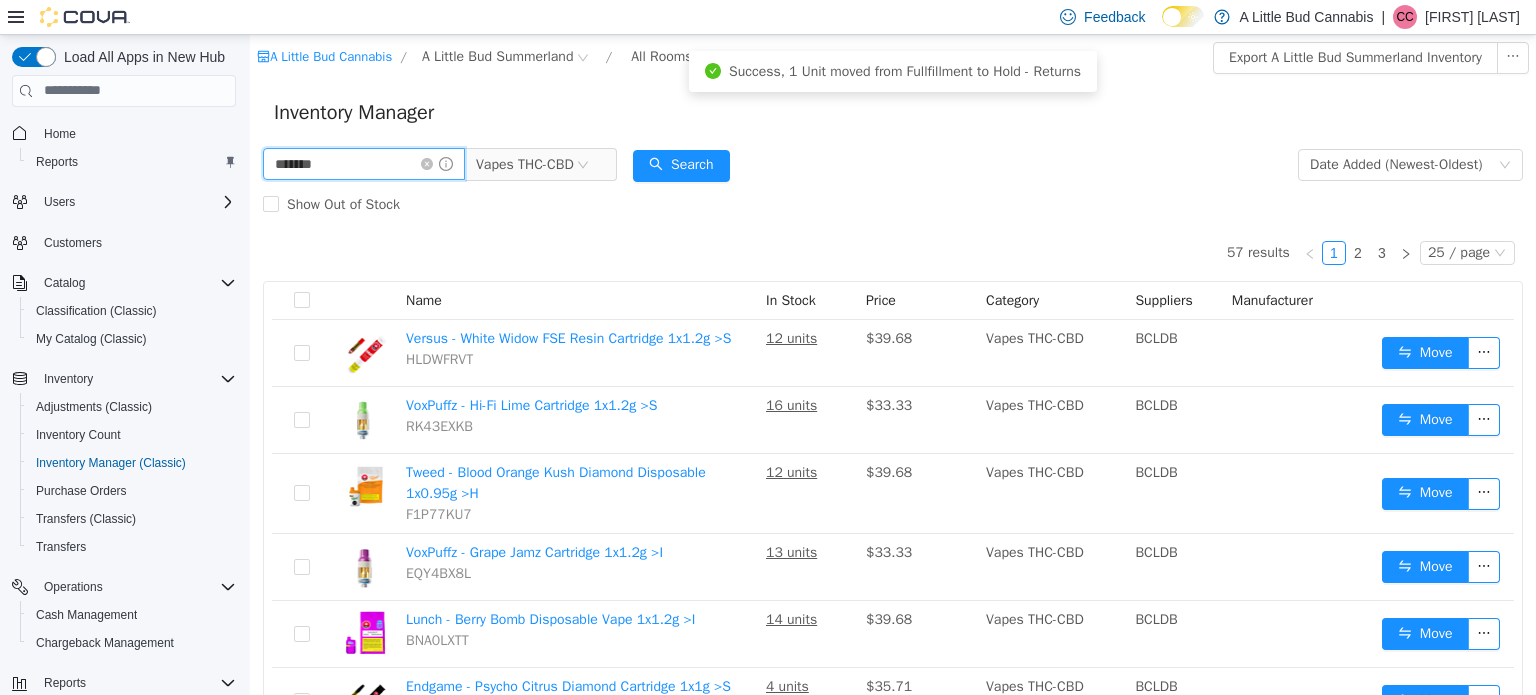 type on "******" 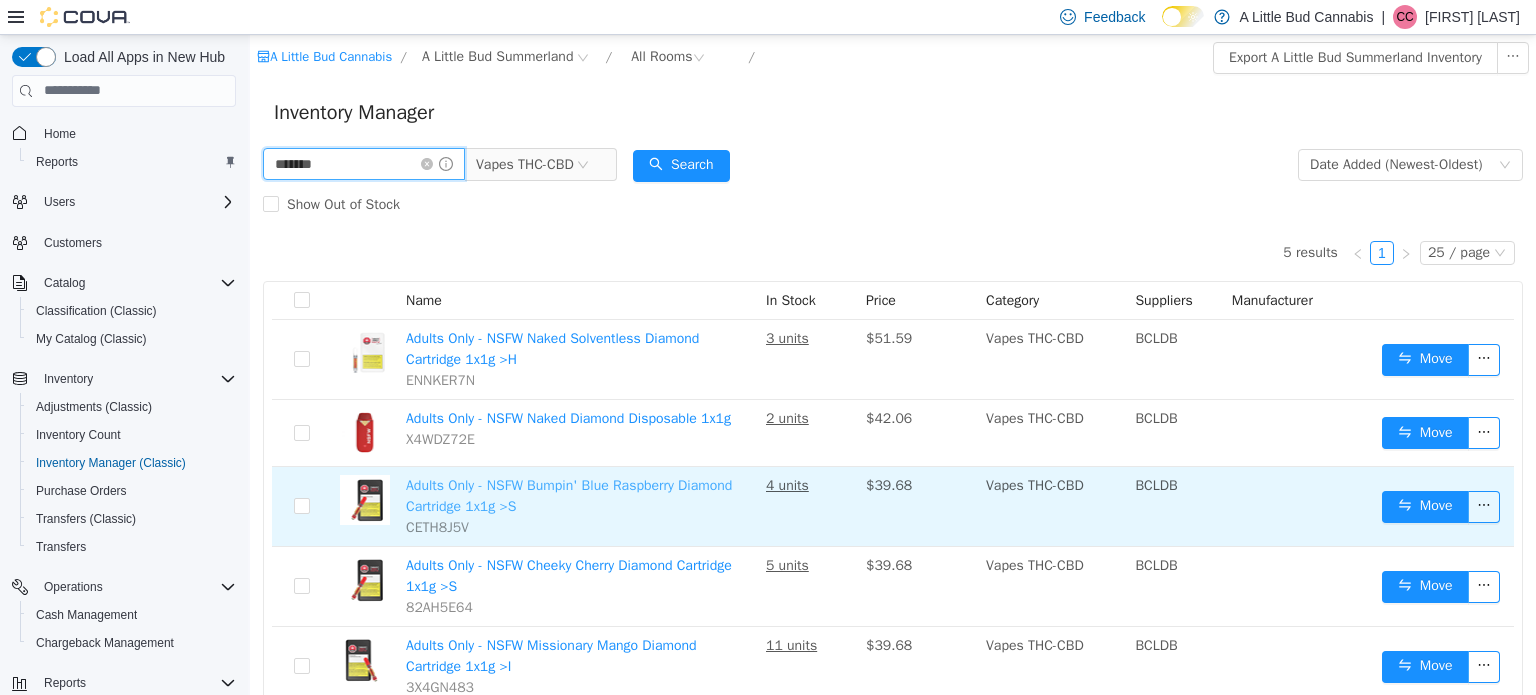 scroll, scrollTop: 67, scrollLeft: 0, axis: vertical 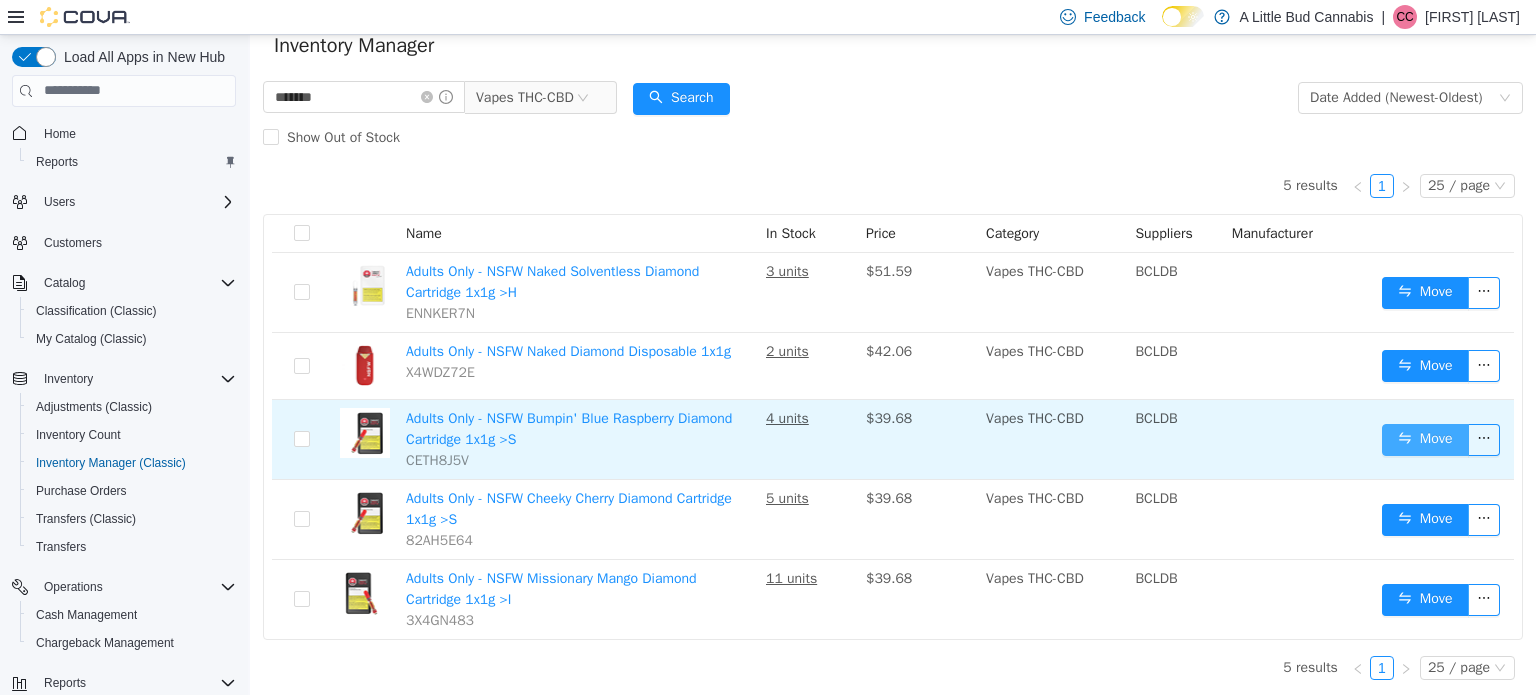 click on "Move" at bounding box center (1425, 439) 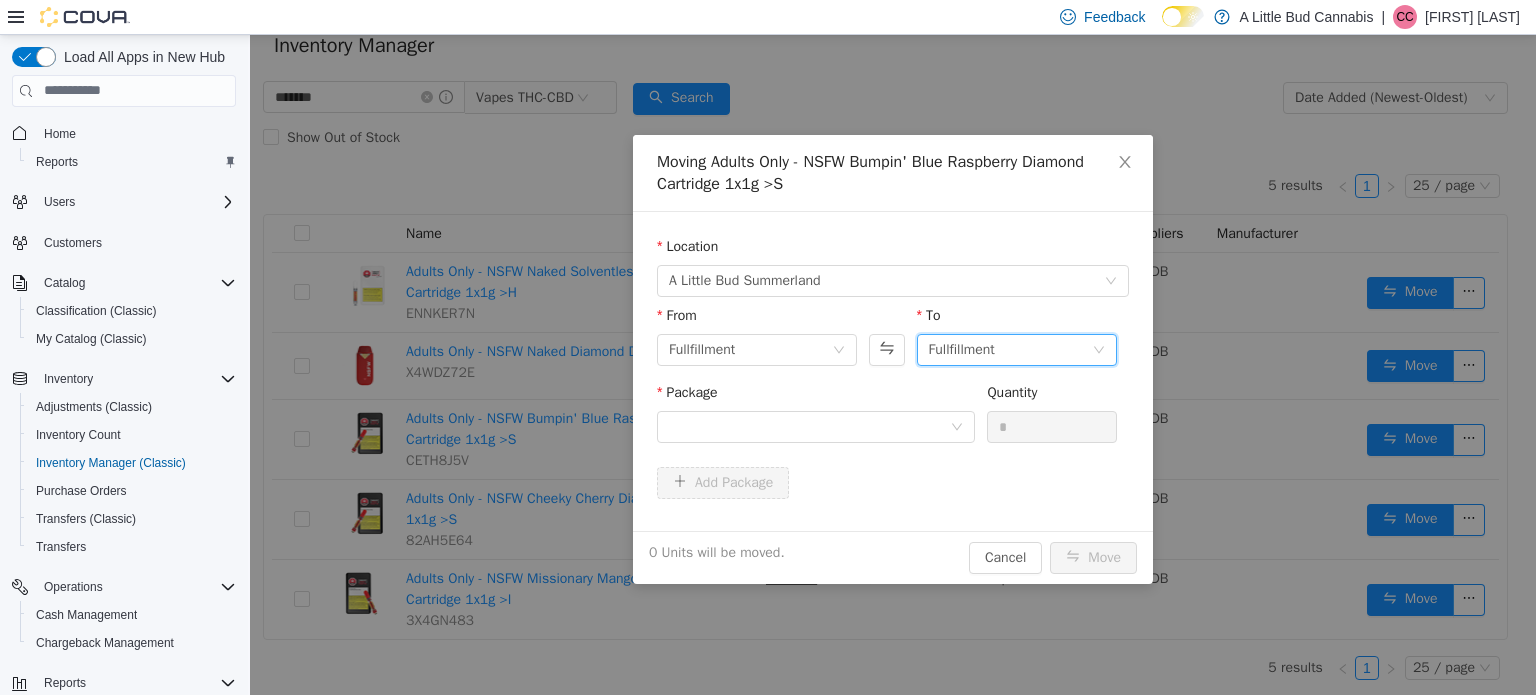 click on "Fullfillment" at bounding box center [1010, 349] 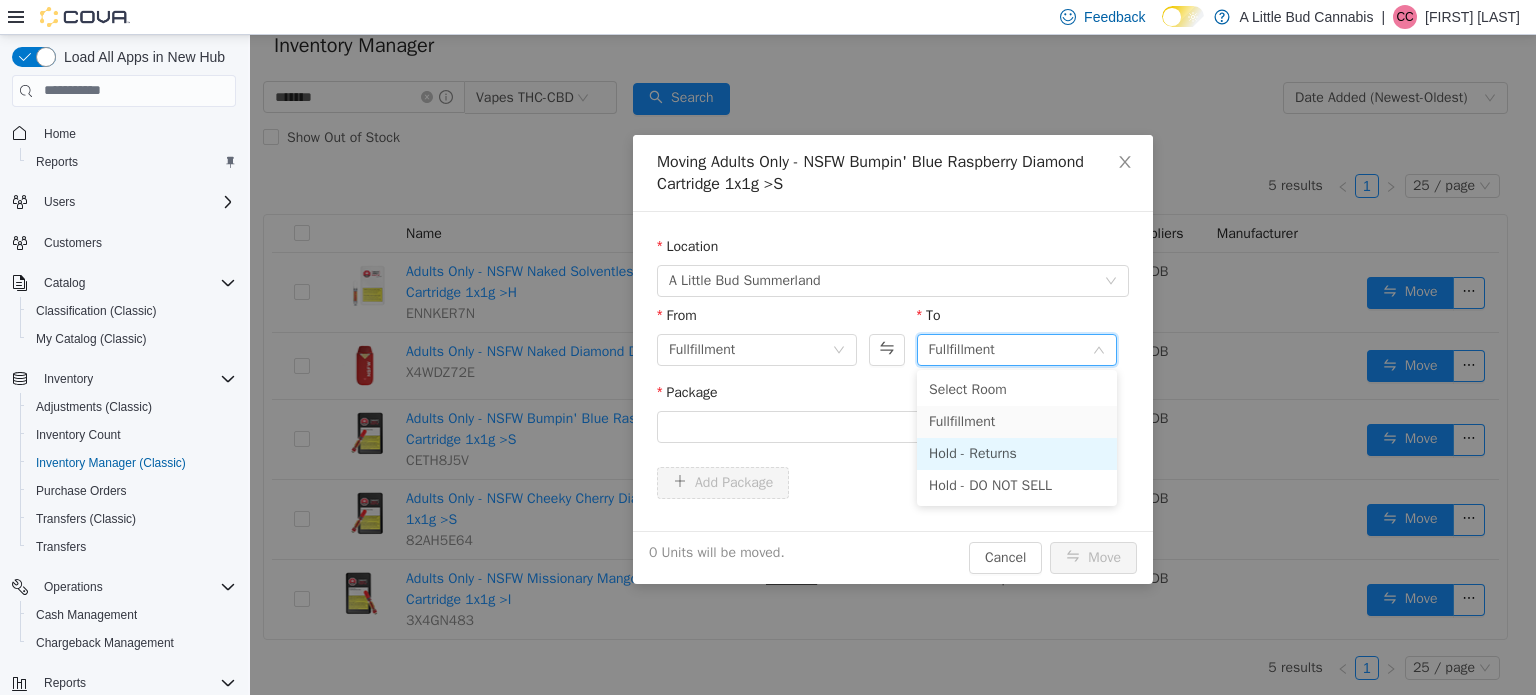 click on "Hold - Returns" at bounding box center (1017, 453) 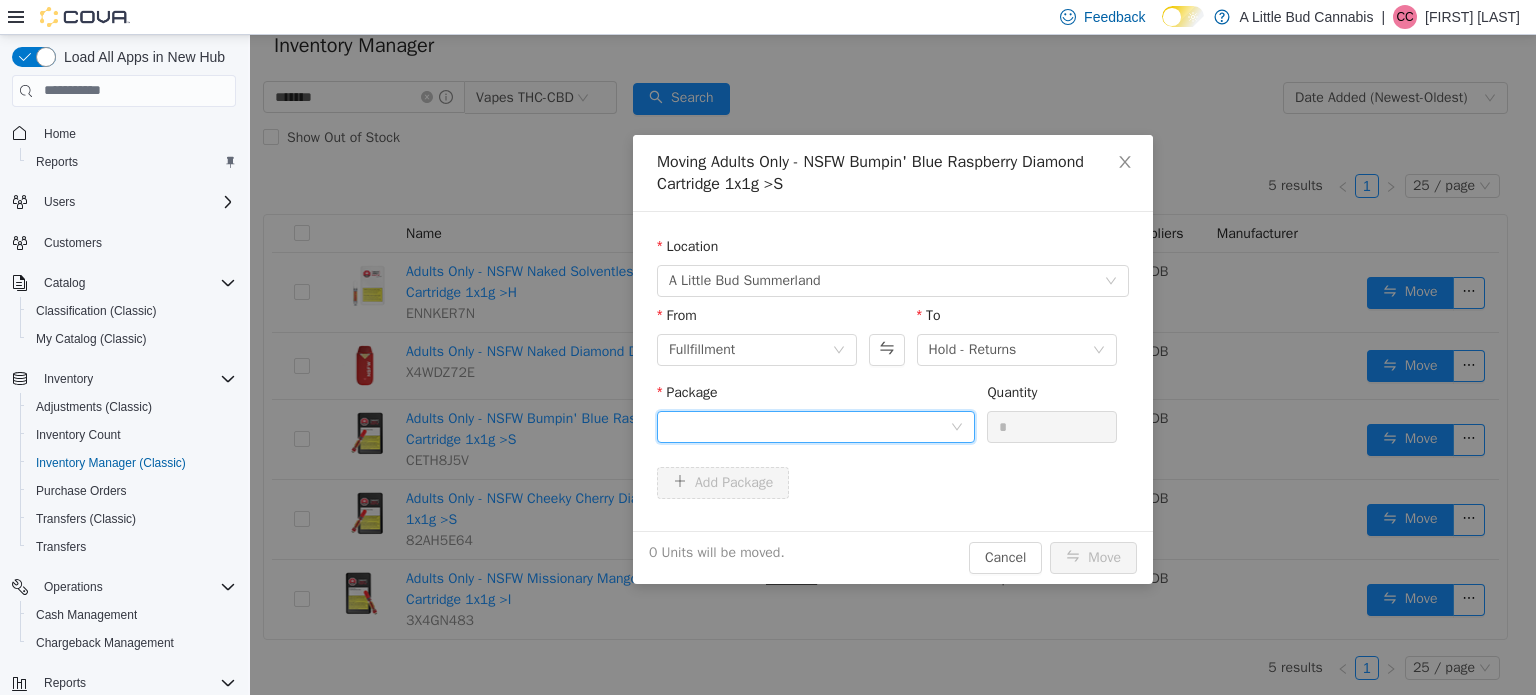 click at bounding box center (809, 426) 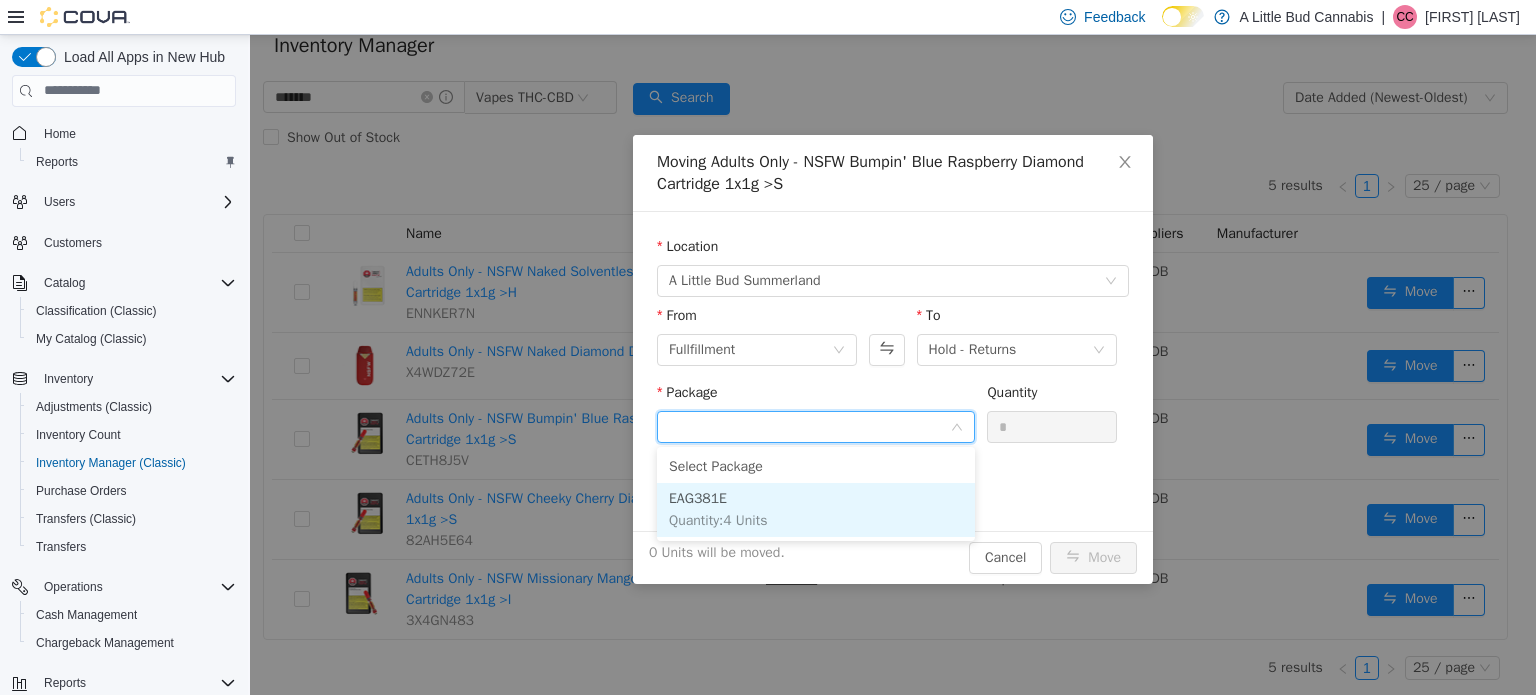 click on "EAG381E Quantity :  4 Units" at bounding box center [816, 509] 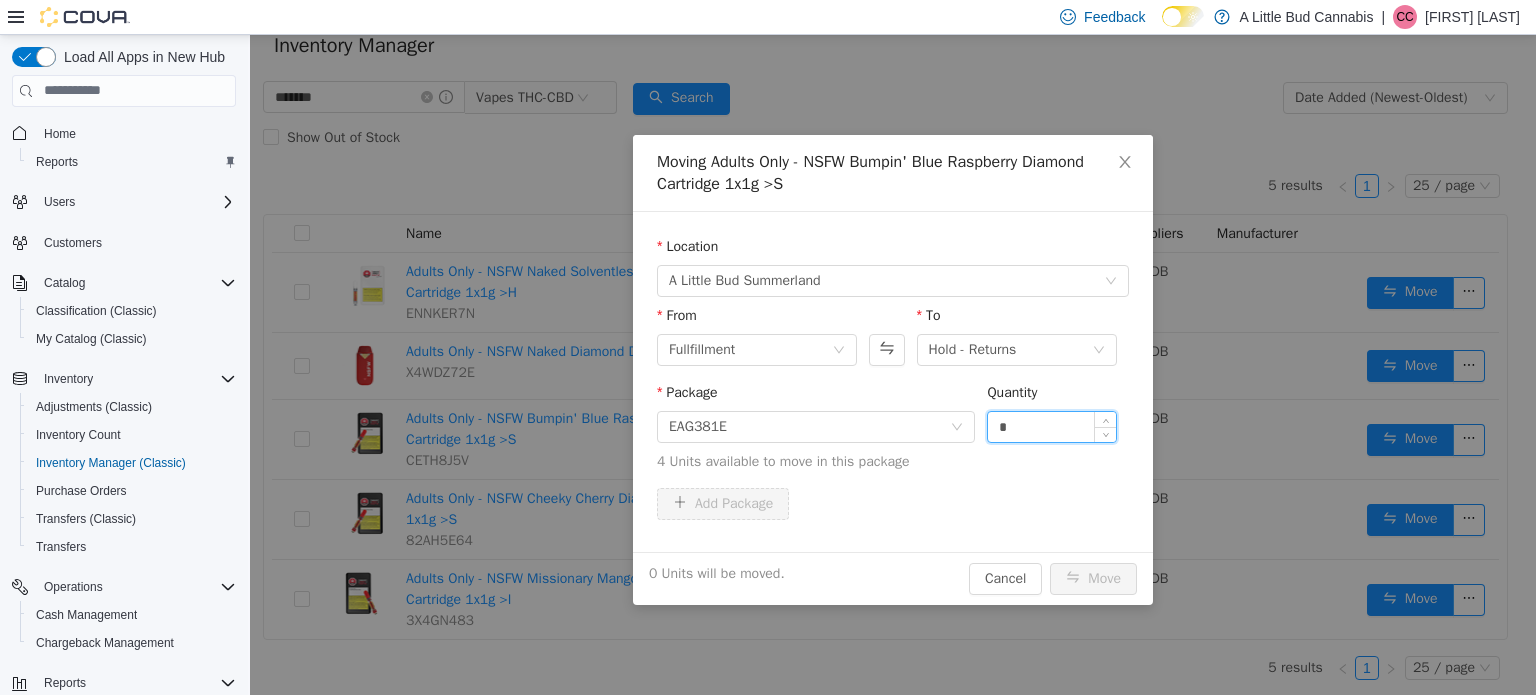 click on "*" at bounding box center [1052, 426] 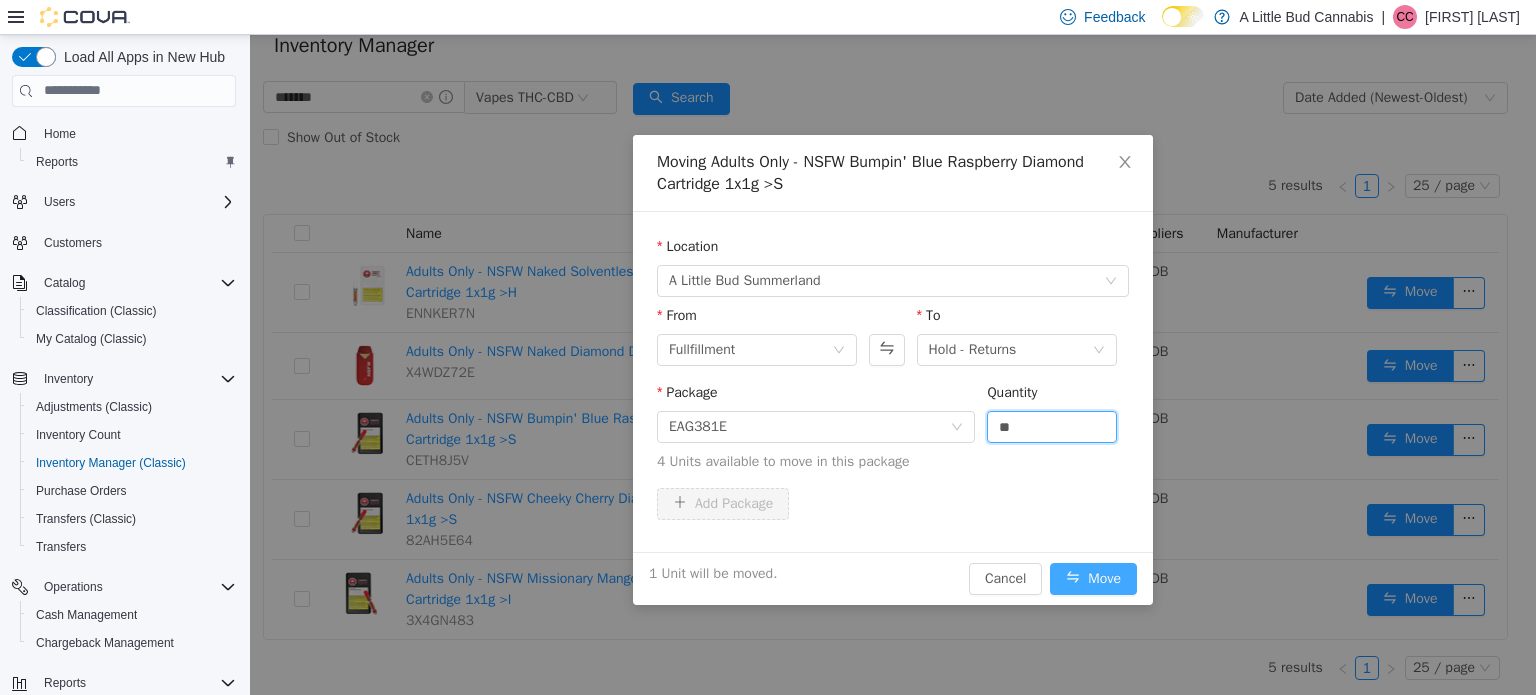 type on "*" 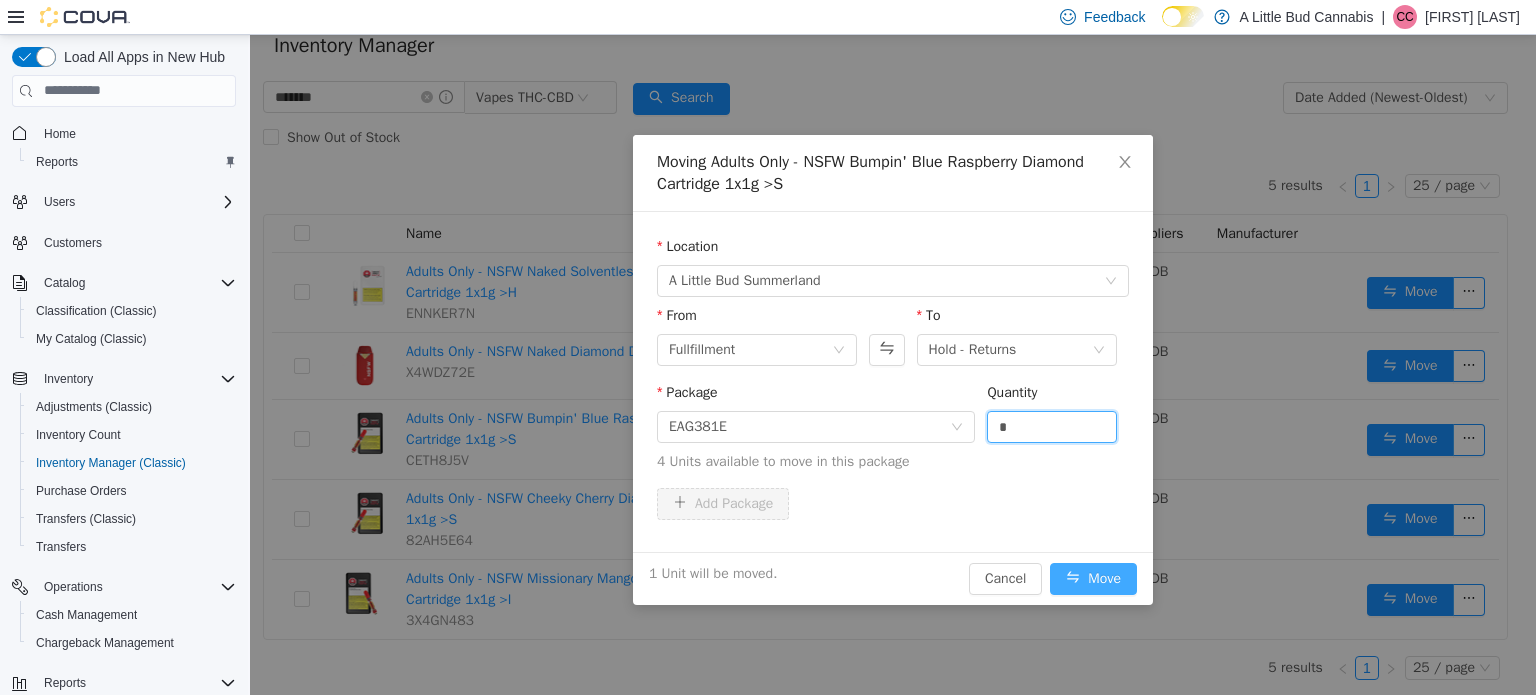 click on "Move" at bounding box center (1093, 578) 